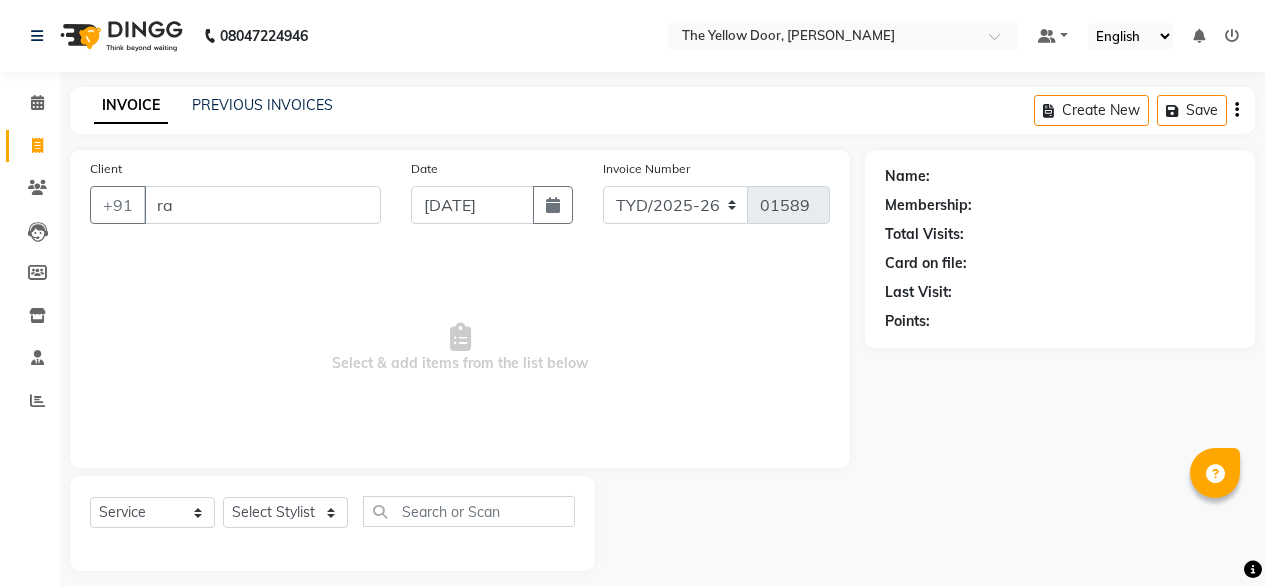 select on "service" 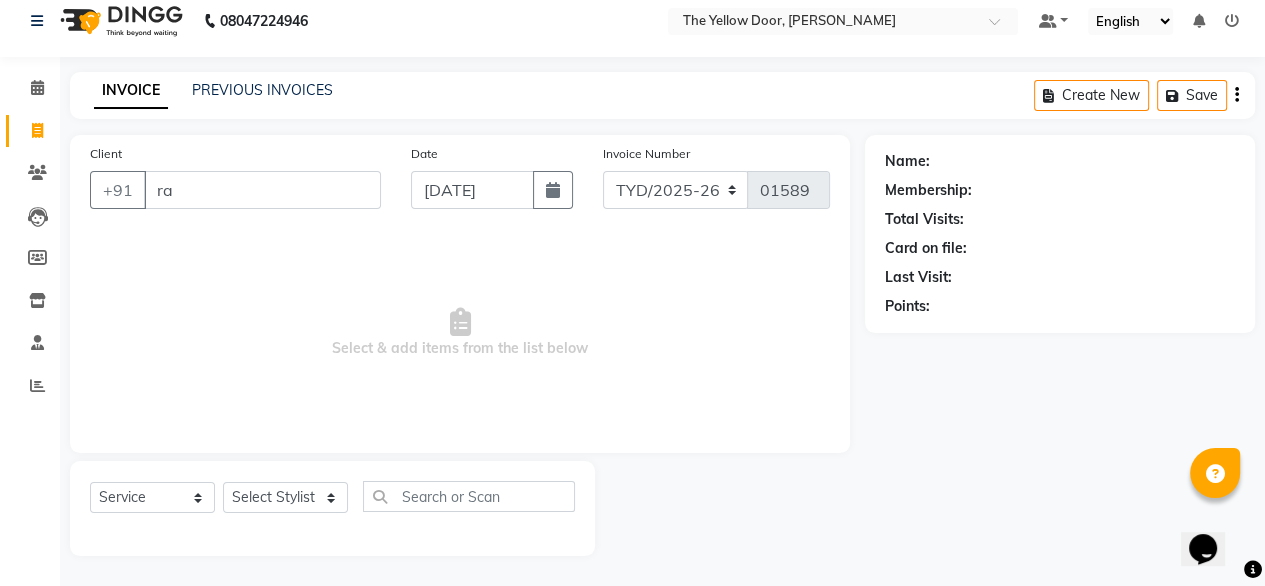 scroll, scrollTop: 0, scrollLeft: 0, axis: both 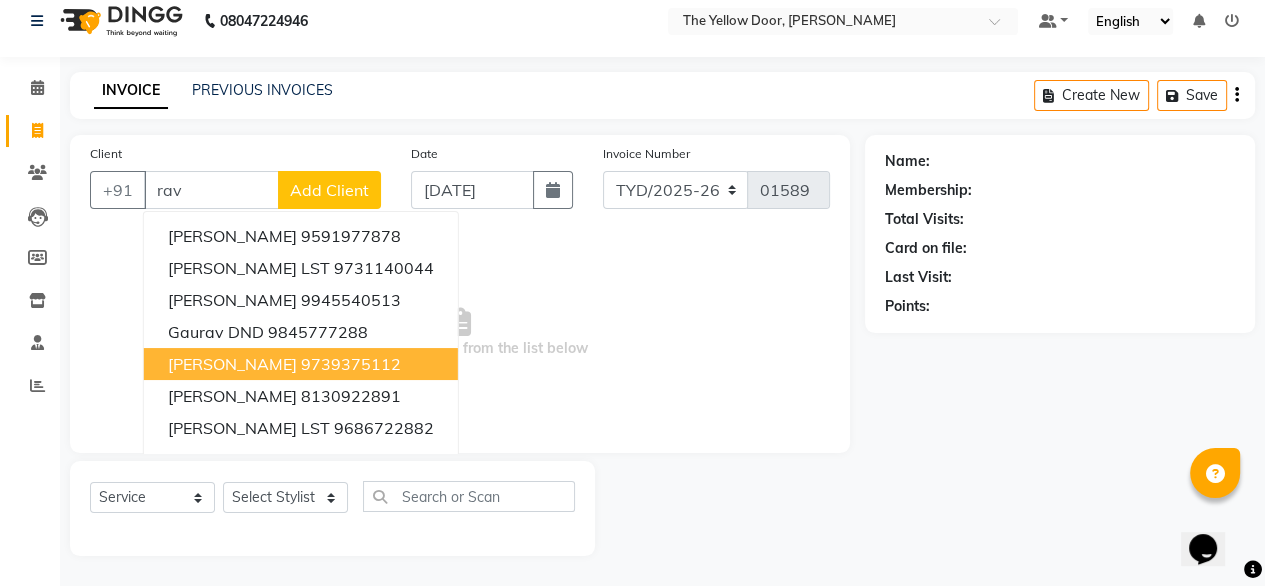 click on "9739375112" at bounding box center [351, 364] 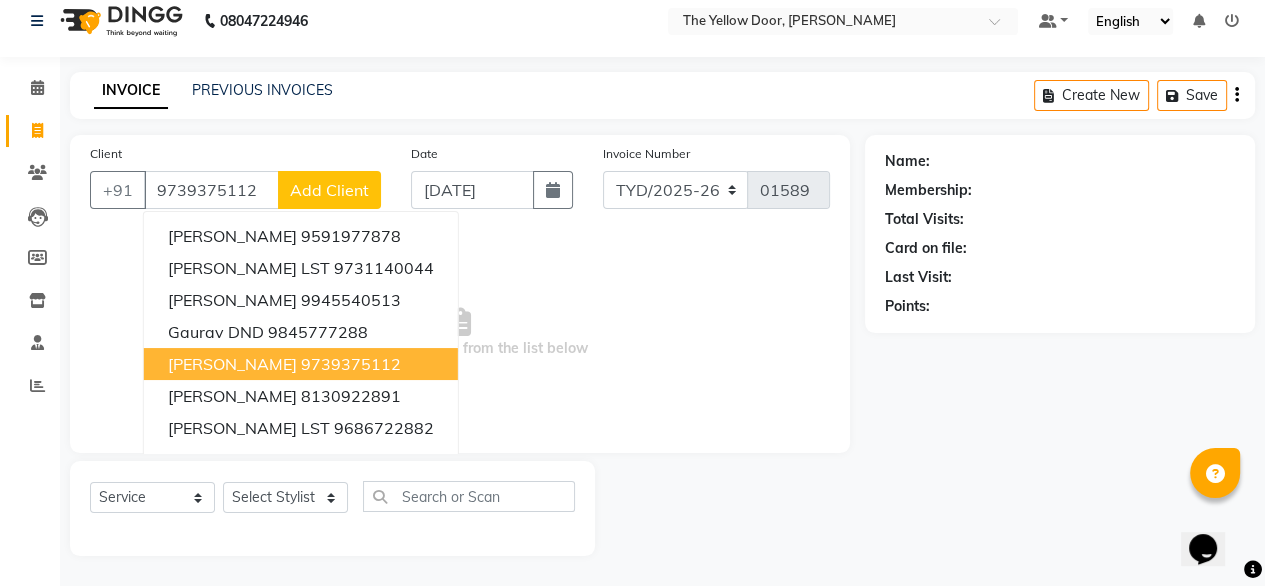 type on "9739375112" 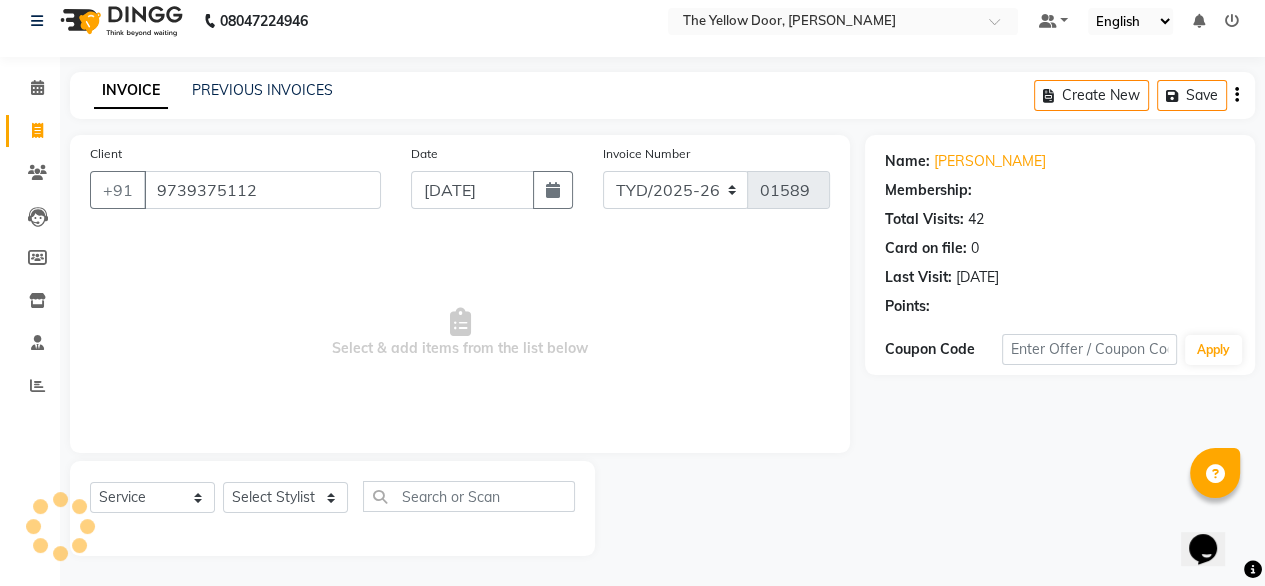 select on "1: Object" 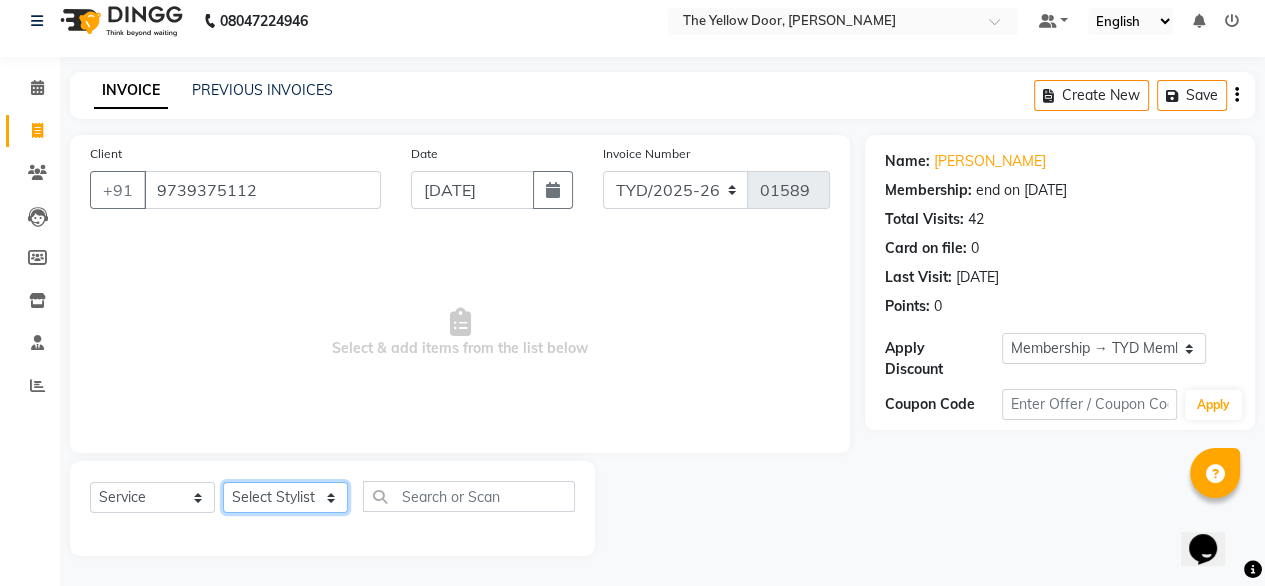 drag, startPoint x: 280, startPoint y: 502, endPoint x: 276, endPoint y: 437, distance: 65.12296 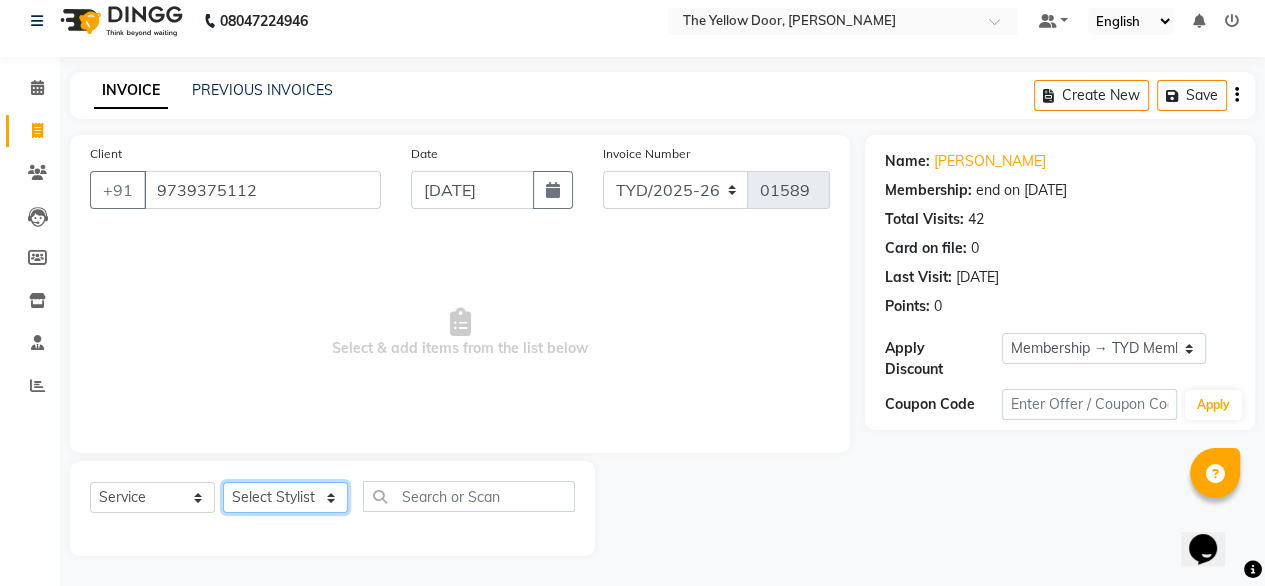click on "Client [PHONE_NUMBER] Date [DATE] Invoice Number TYD/2025-26 V/[PHONE_NUMBER]  Select & add items from the list below  Select  Service  Product  Membership  Package Voucher Prepaid Gift Card  Select Stylist [PERSON_NAME] [PERSON_NAME] [PERSON_NAME] Housekeeping Kaku Manager [PERSON_NAME]" 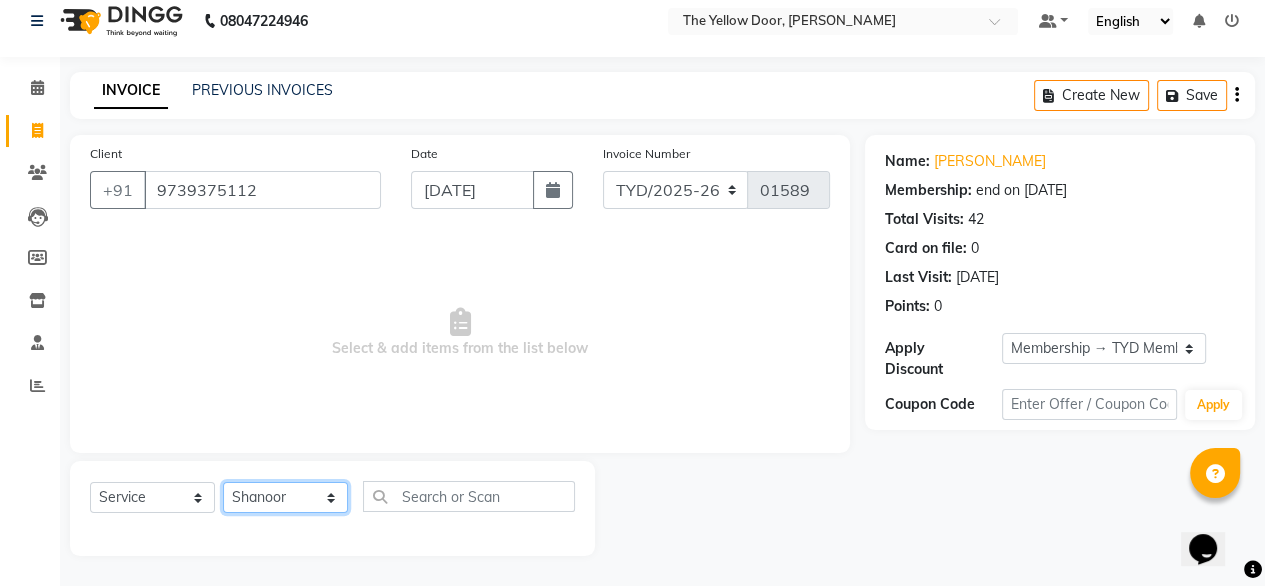 click on "Select Stylist [PERSON_NAME] [PERSON_NAME] [PERSON_NAME] Housekeeping Kaku Manager [PERSON_NAME]" 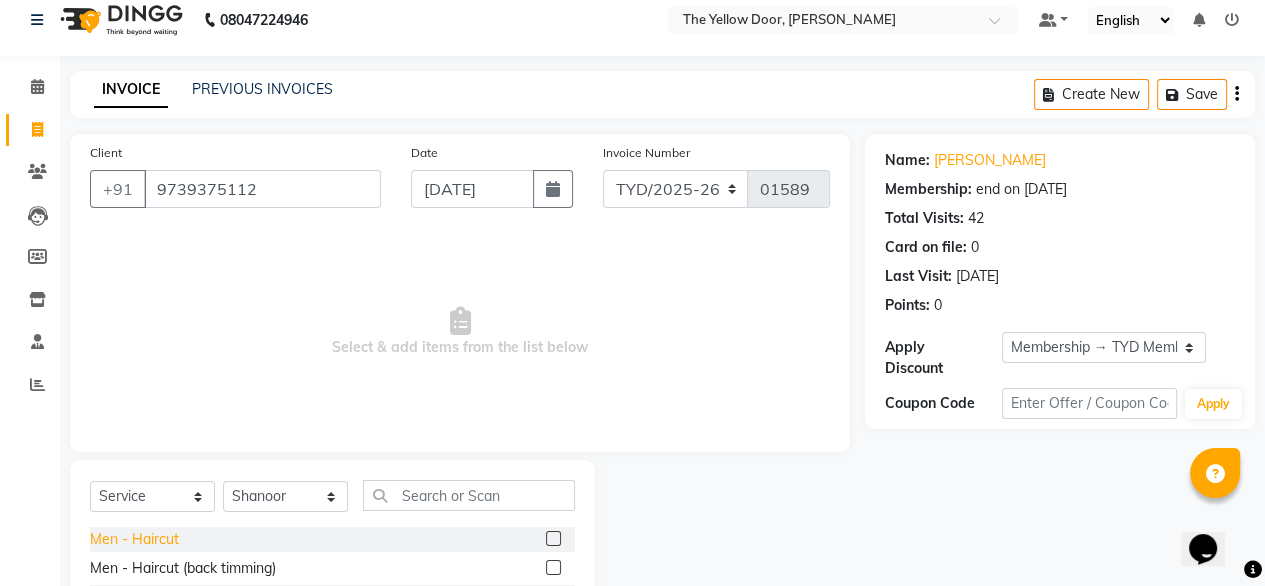click on "Men - Haircut" 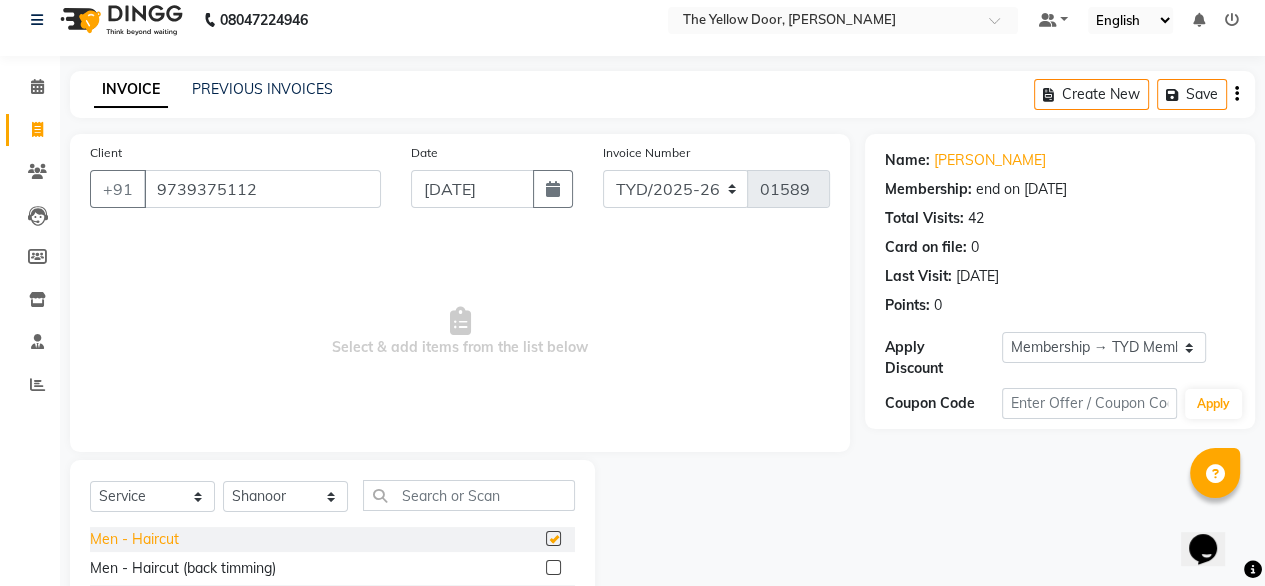 checkbox on "false" 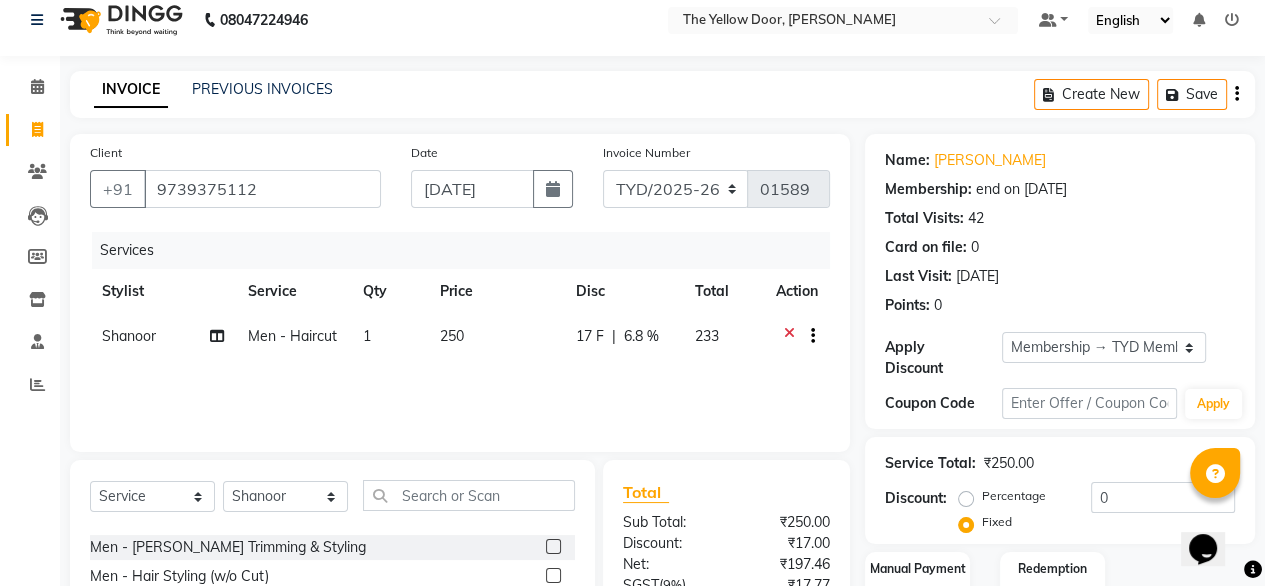 scroll, scrollTop: 228, scrollLeft: 0, axis: vertical 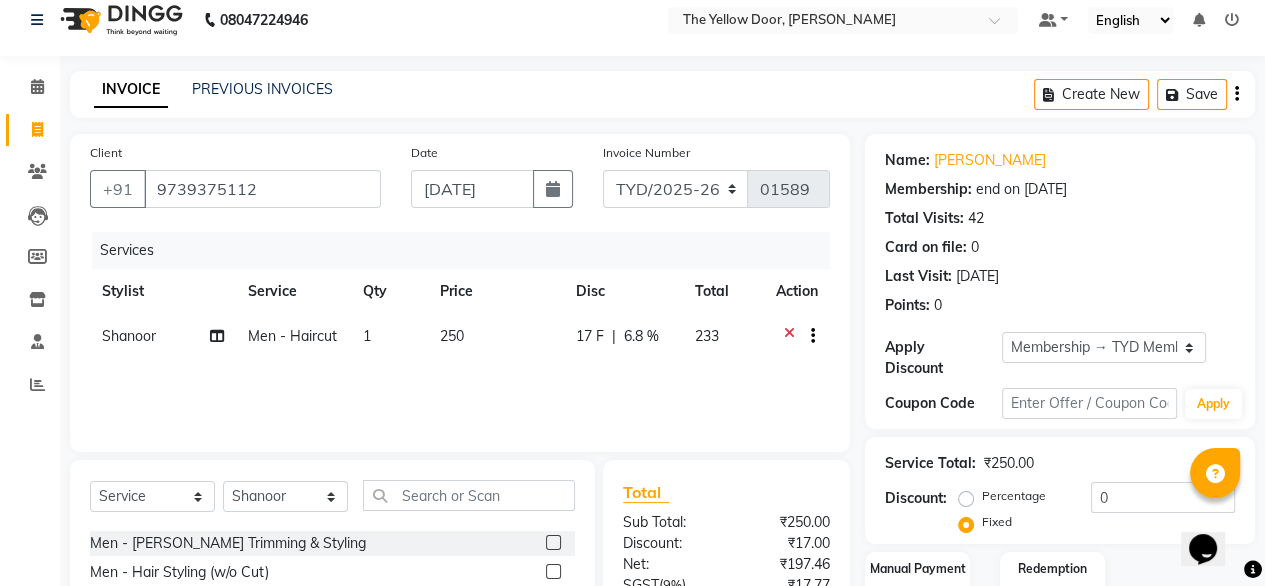 click on "Men - [PERSON_NAME] Trimming & Styling" 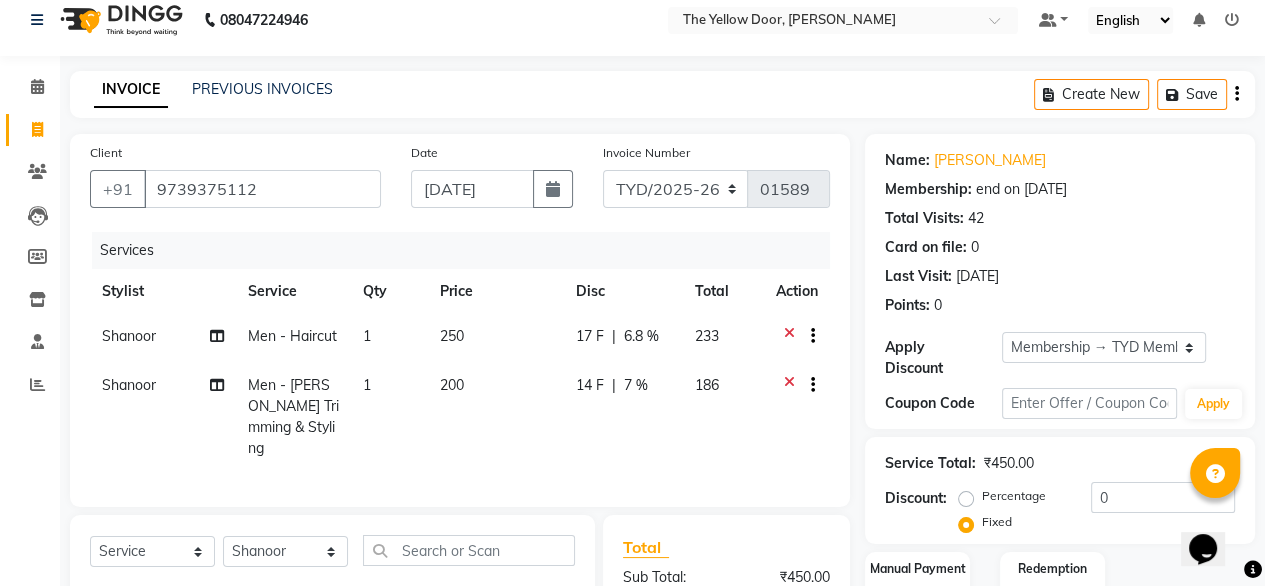 checkbox on "false" 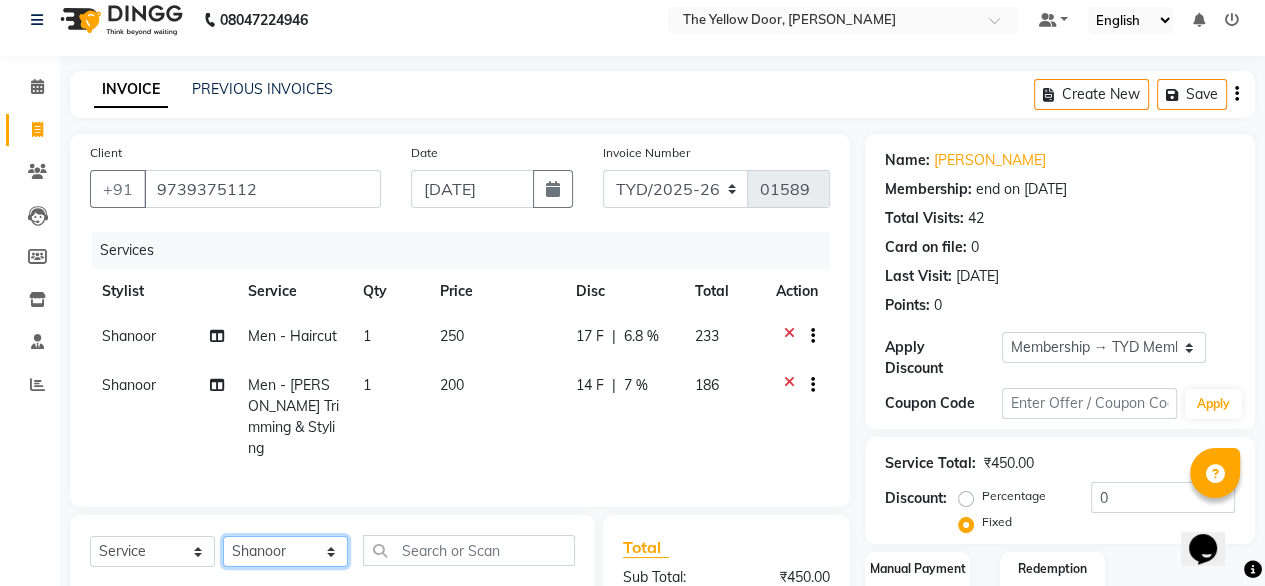 drag, startPoint x: 272, startPoint y: 552, endPoint x: 259, endPoint y: 465, distance: 87.965904 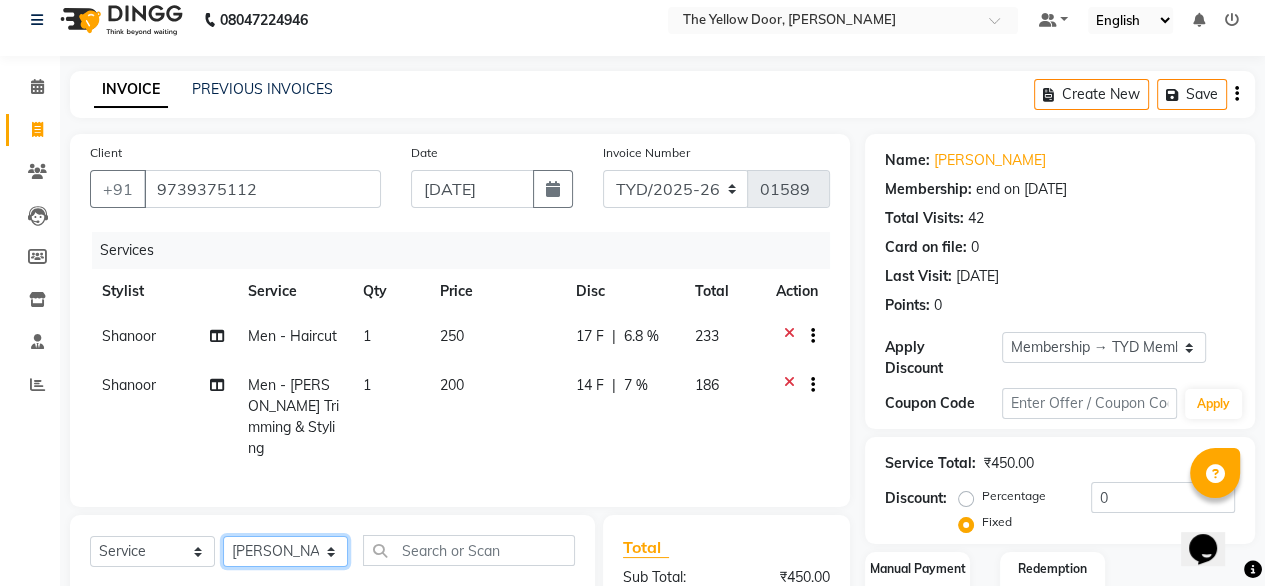 click on "Select Stylist [PERSON_NAME] [PERSON_NAME] [PERSON_NAME] Housekeeping Kaku Manager [PERSON_NAME]" 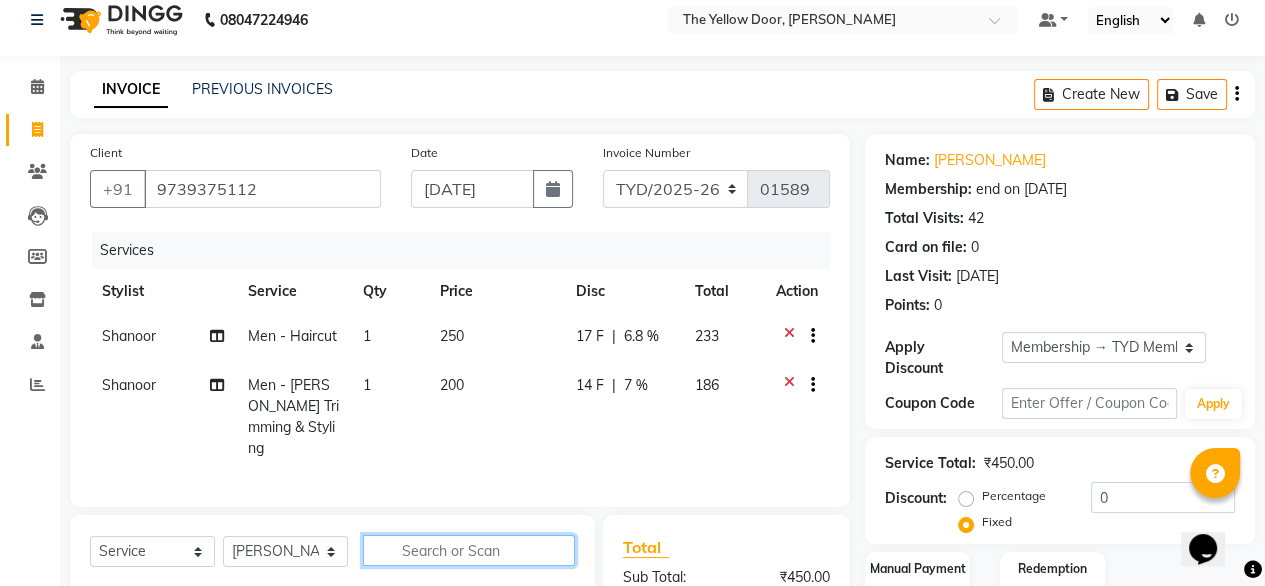 click 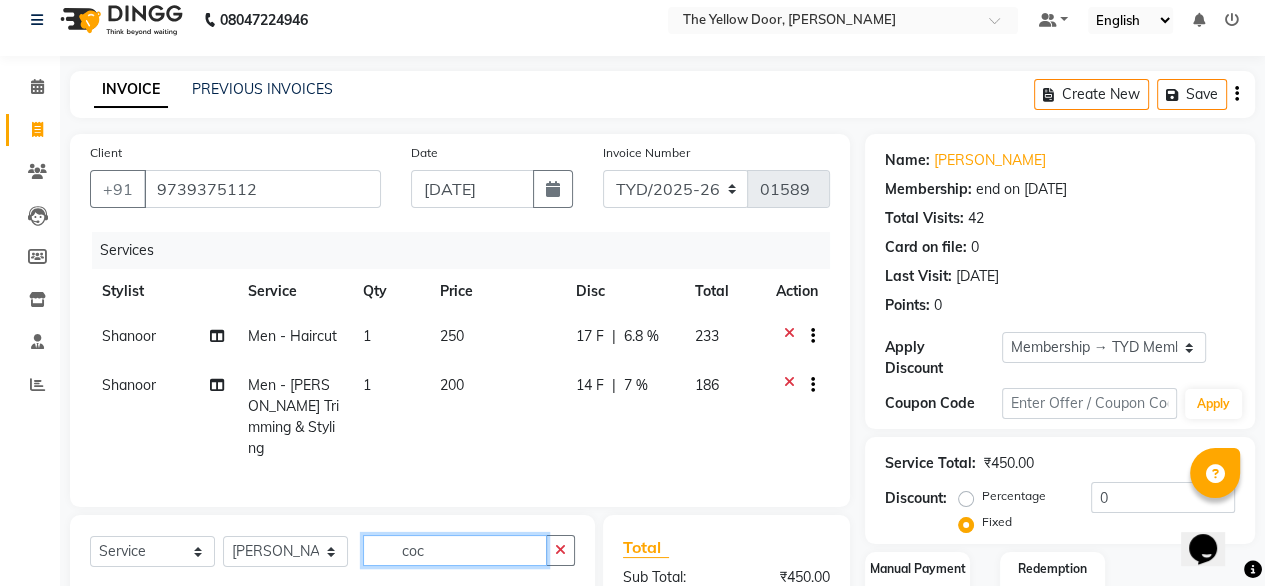 scroll, scrollTop: 0, scrollLeft: 0, axis: both 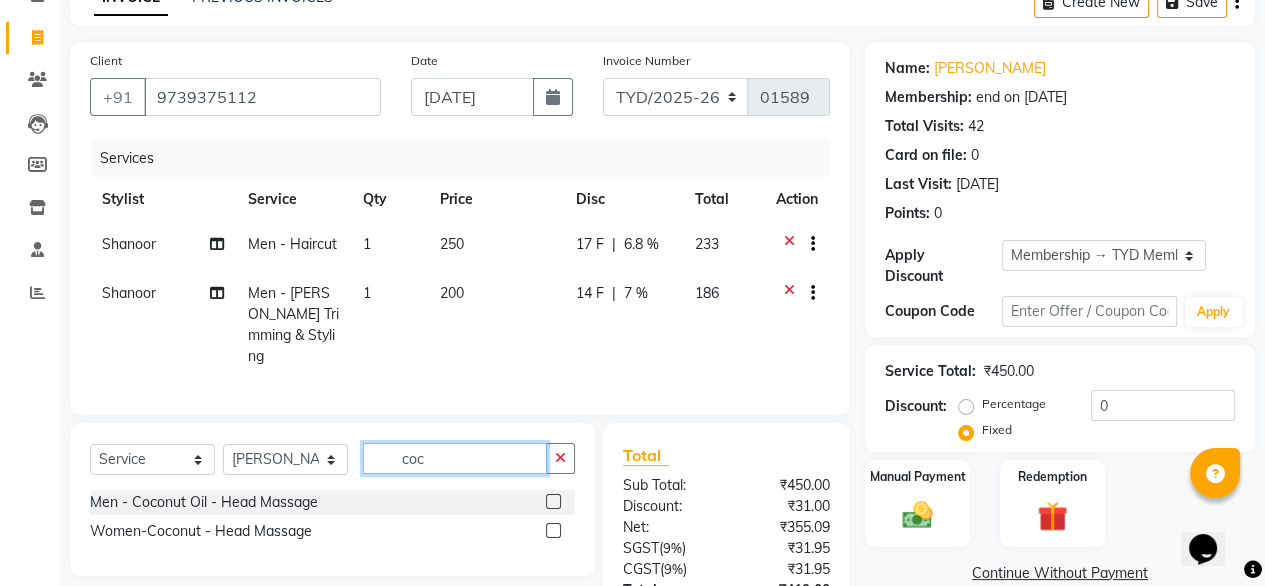 type on "coc" 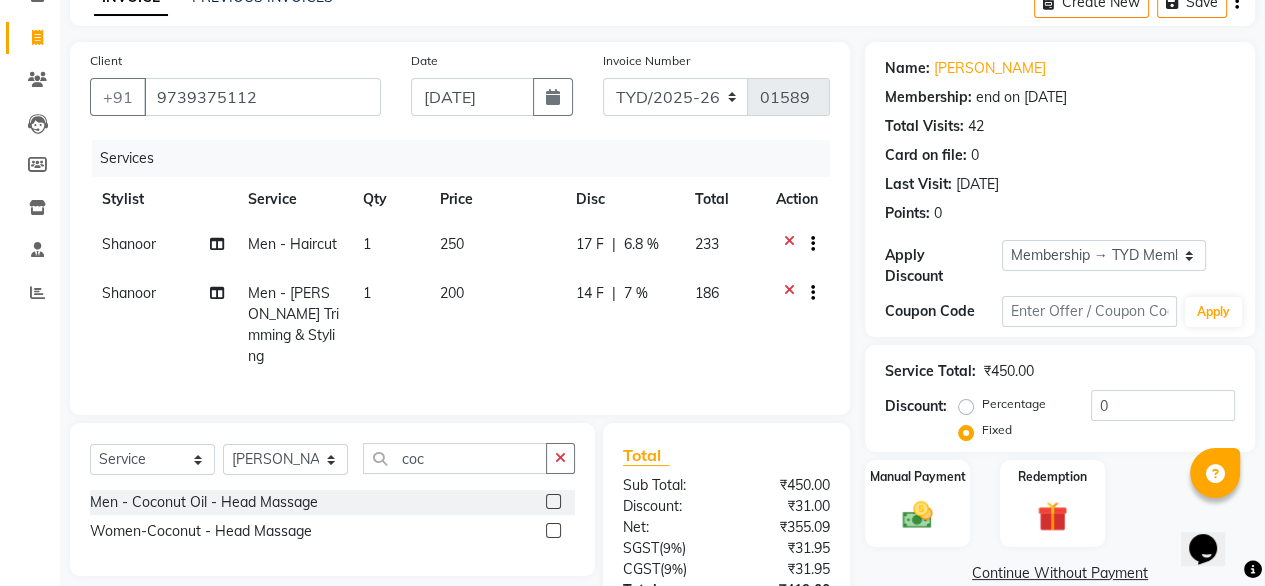 click on "Men - Coconut Oil - Head Massage" 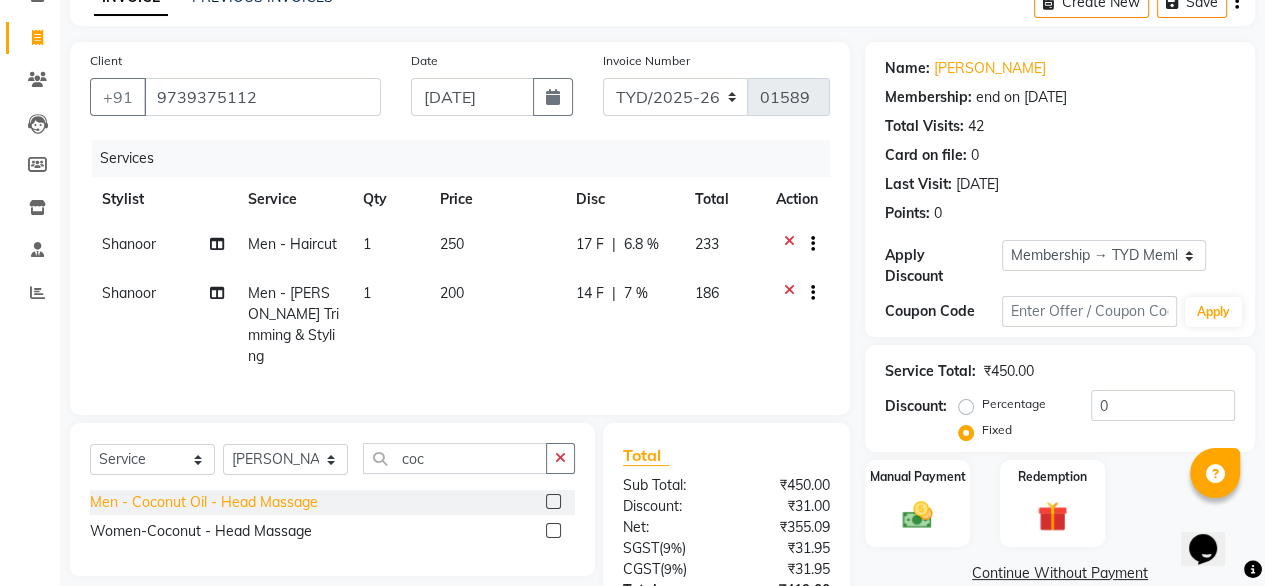 click on "Men - Coconut Oil - Head Massage" 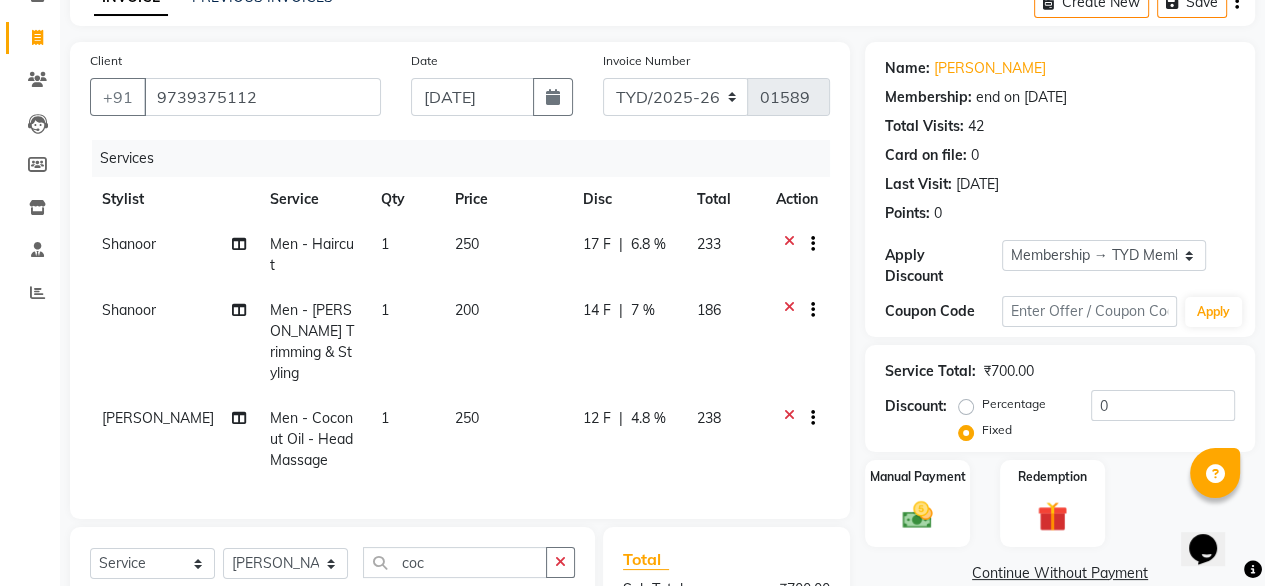 checkbox on "false" 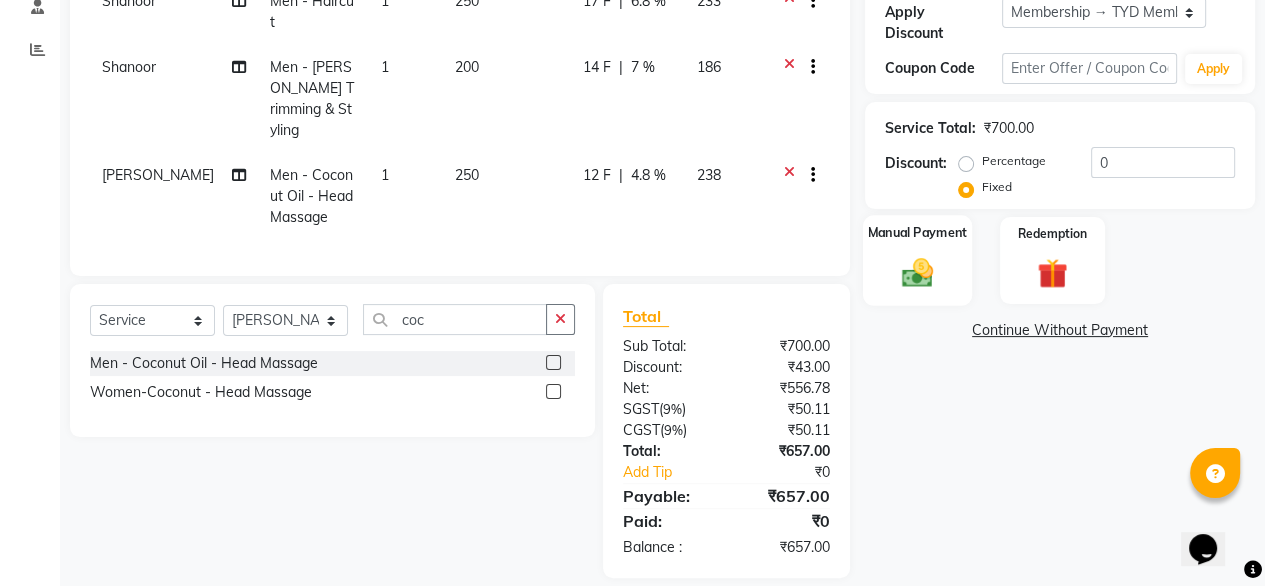 click on "Manual Payment" 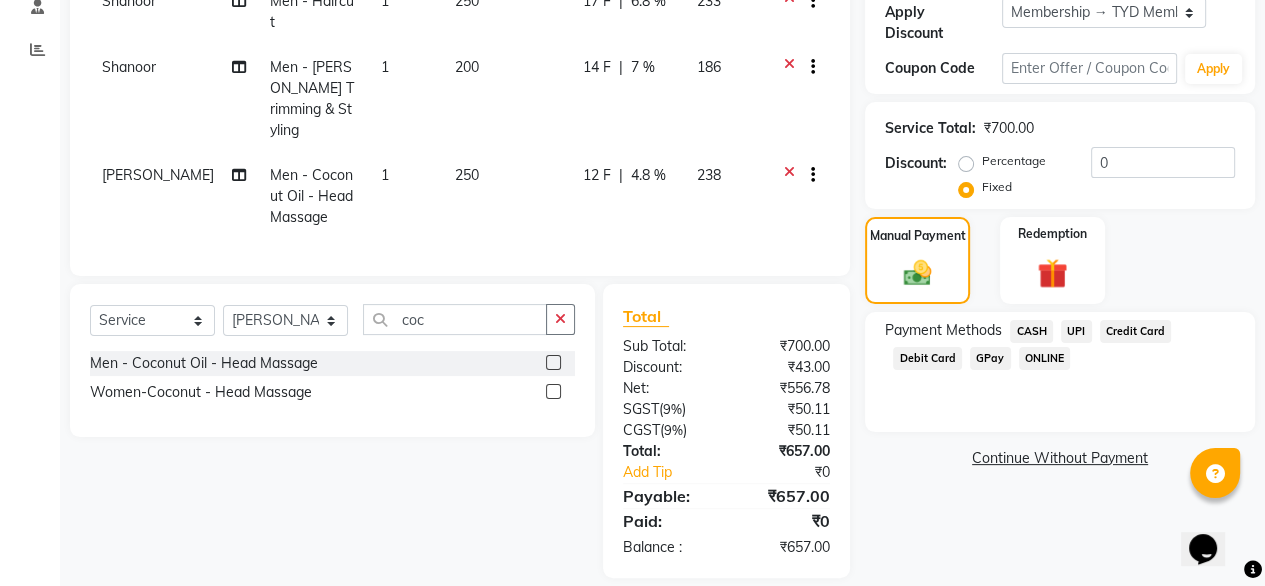 click on "UPI" 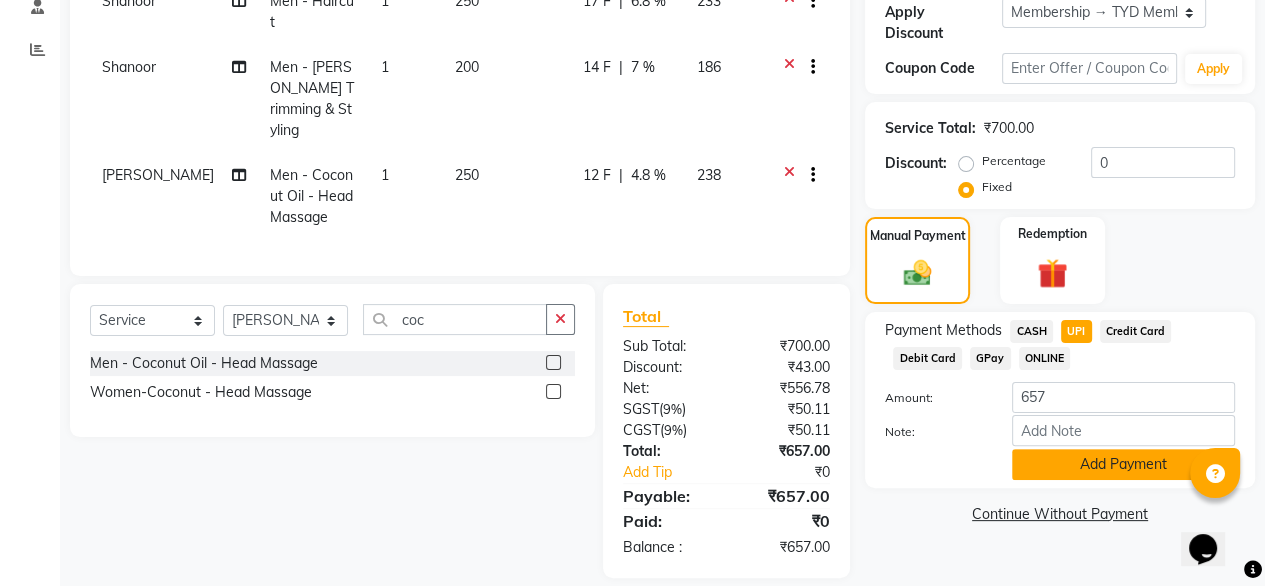 click on "Add Payment" 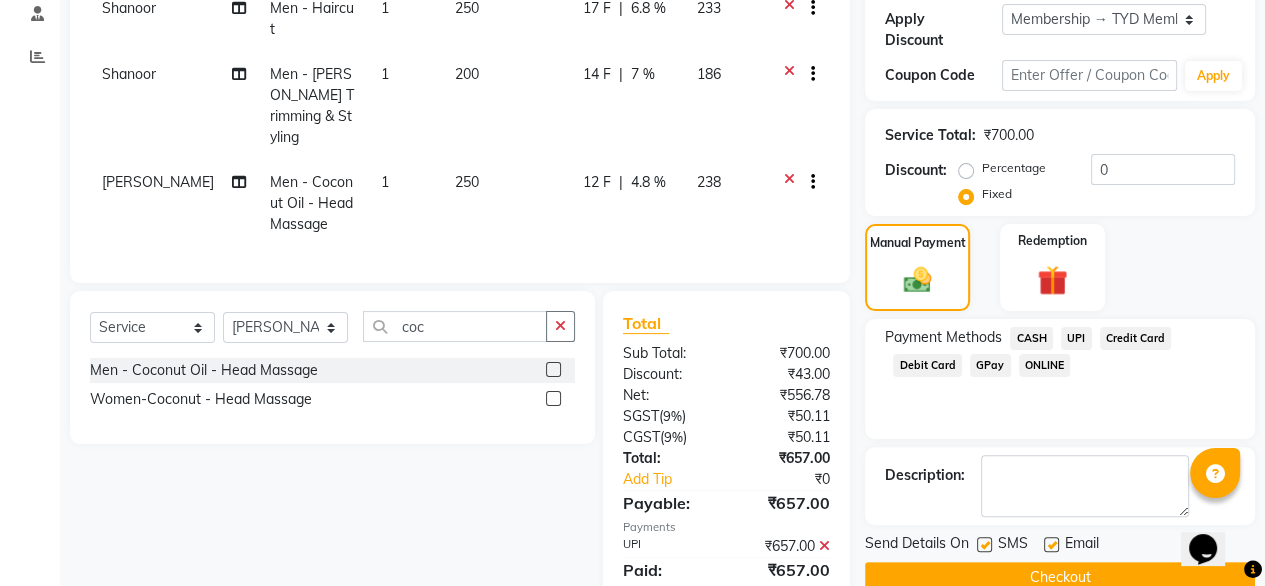 scroll, scrollTop: 345, scrollLeft: 0, axis: vertical 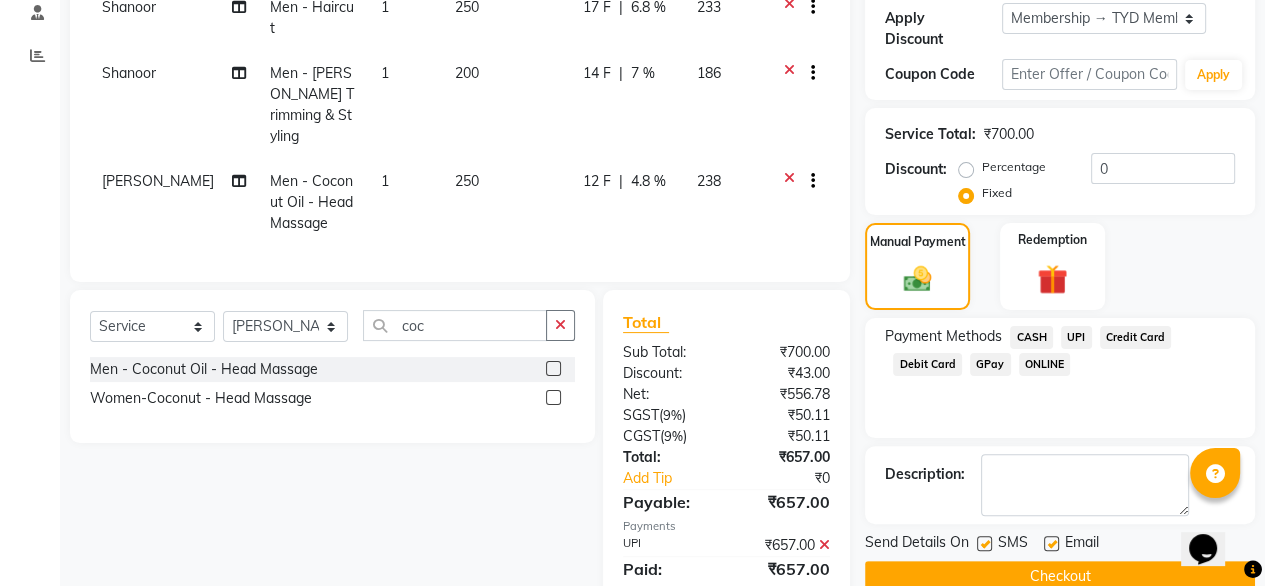 click on "Checkout" 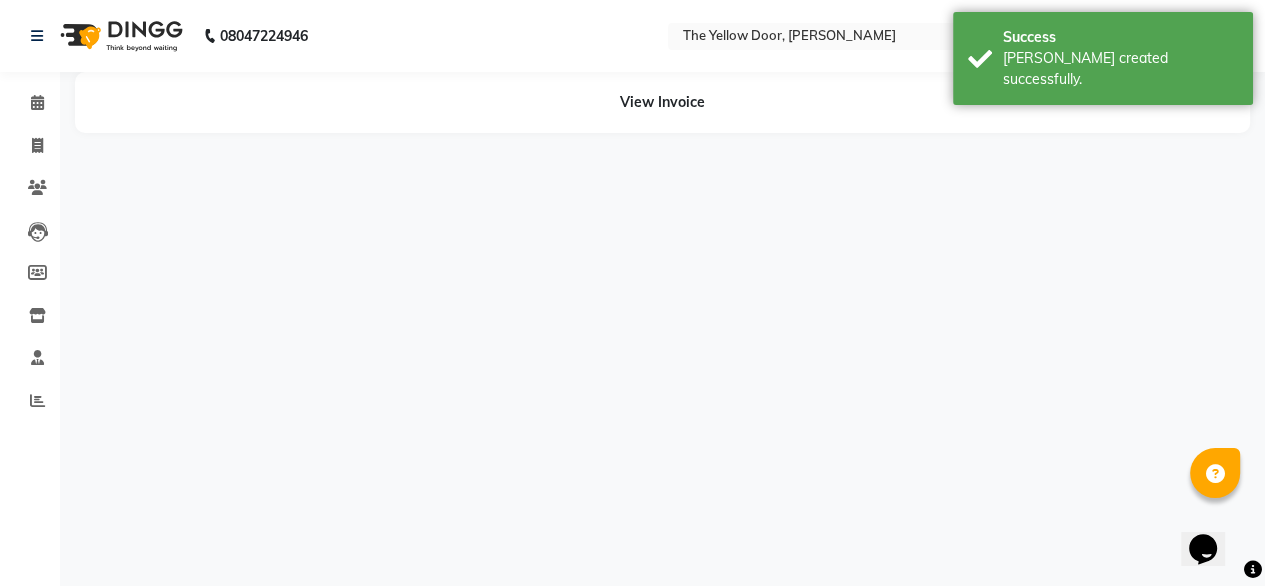 scroll, scrollTop: 0, scrollLeft: 0, axis: both 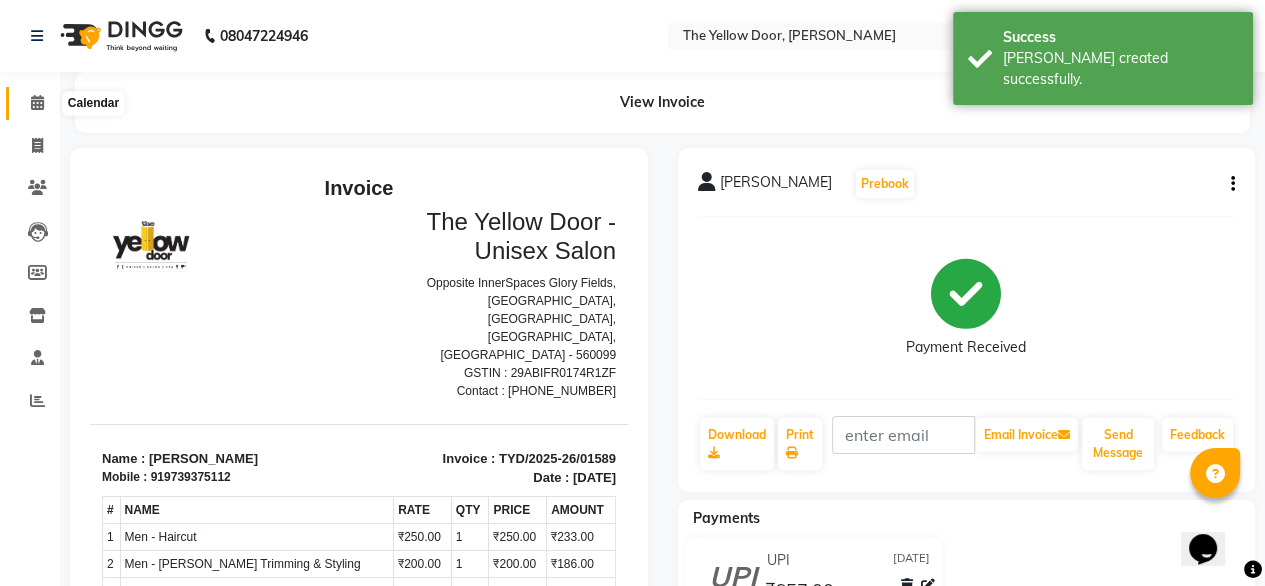 click 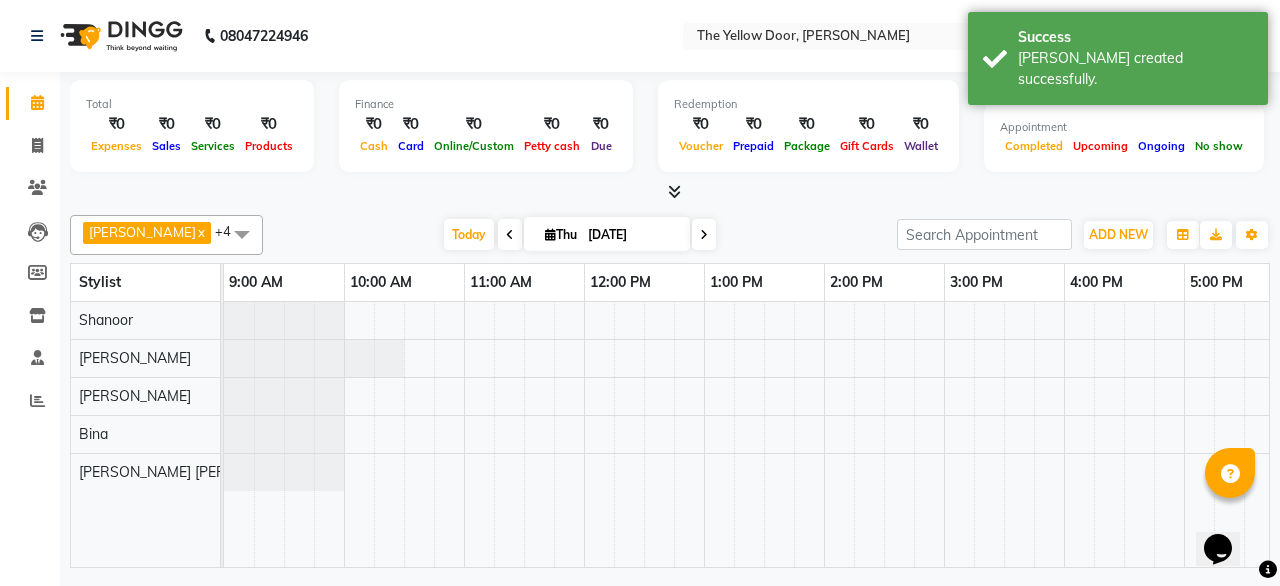 scroll, scrollTop: 0, scrollLeft: 514, axis: horizontal 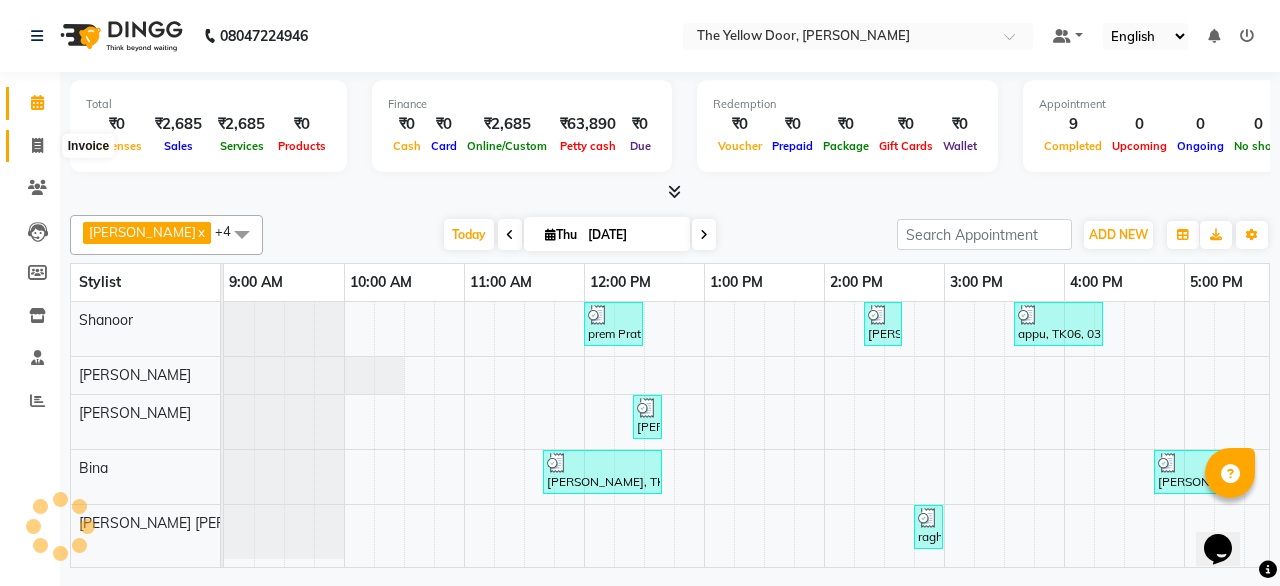click 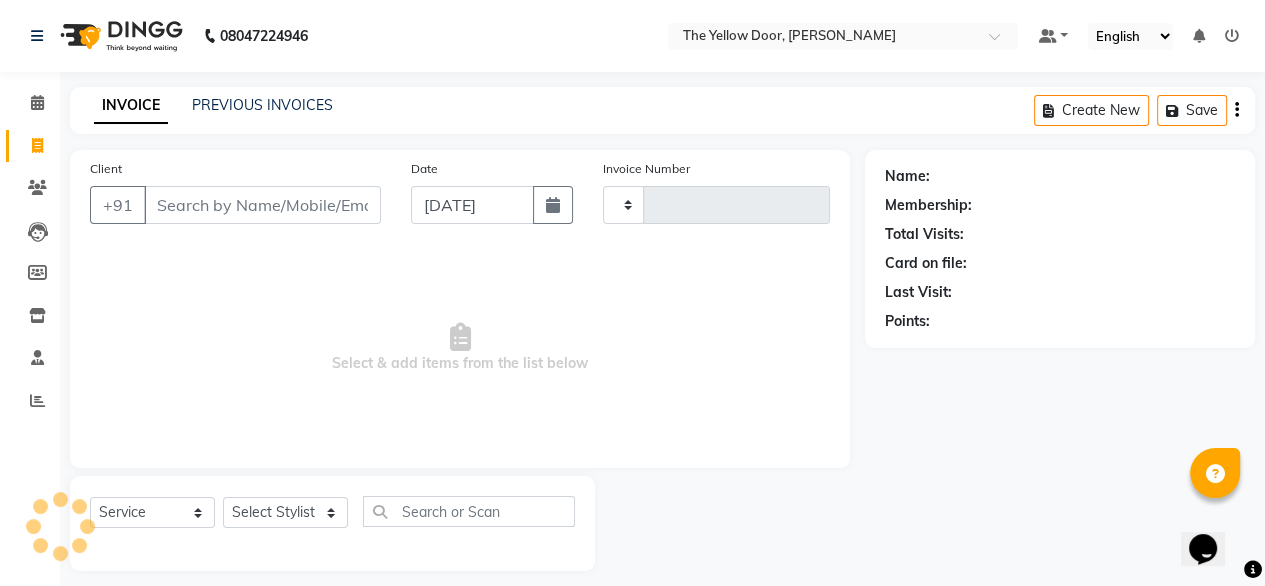 type on "01590" 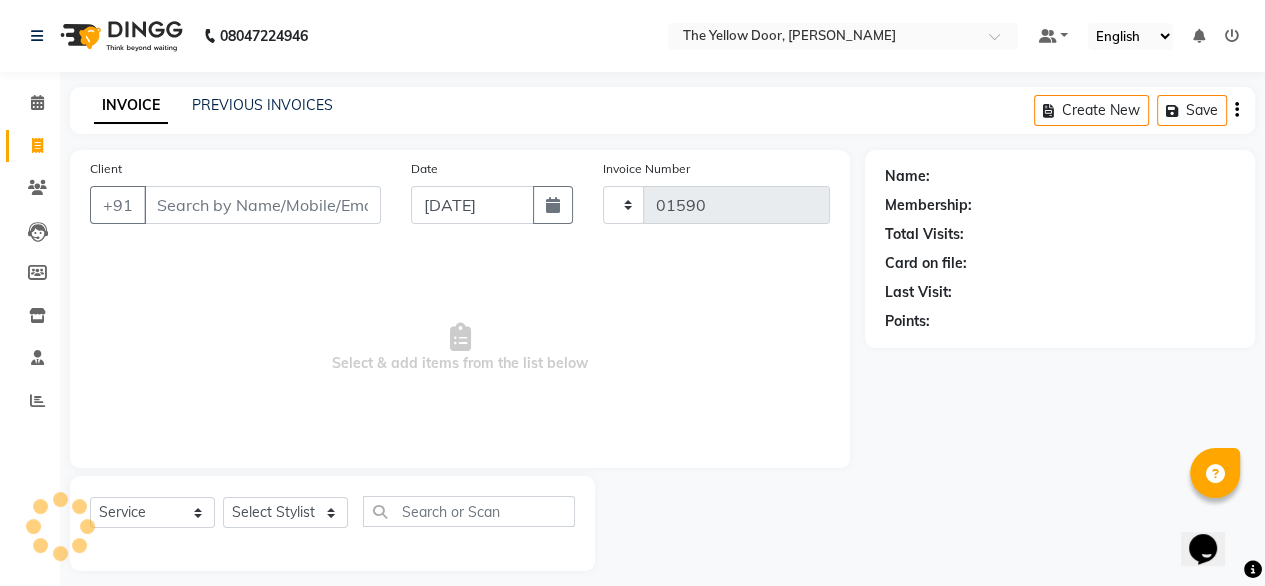 select on "5650" 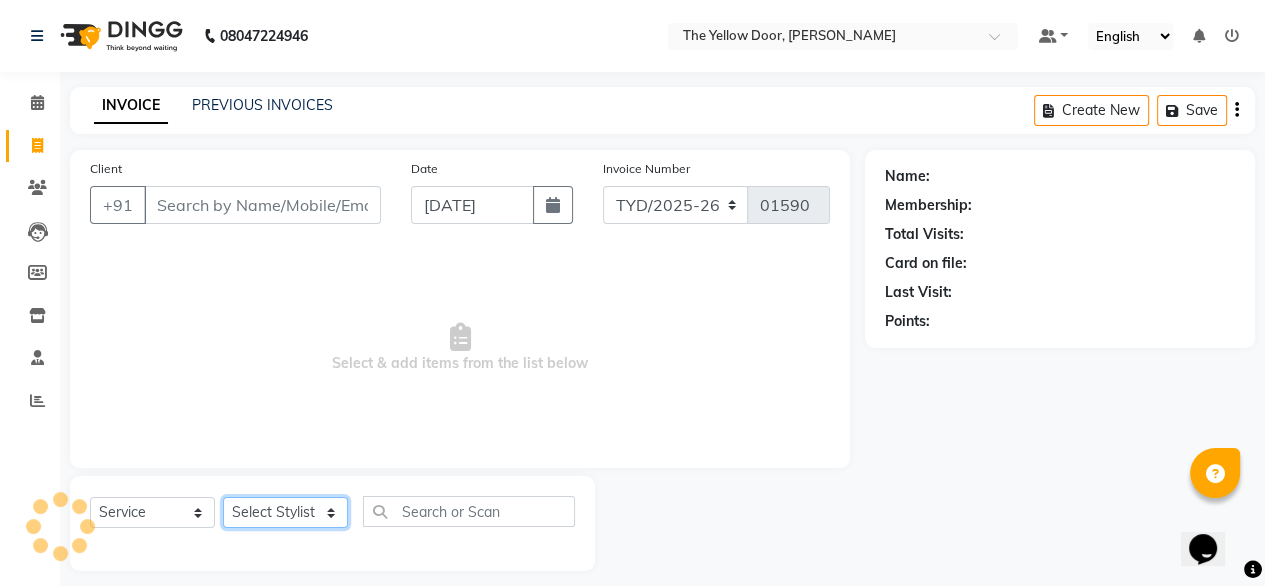 drag, startPoint x: 293, startPoint y: 514, endPoint x: 1147, endPoint y: 632, distance: 862.1137 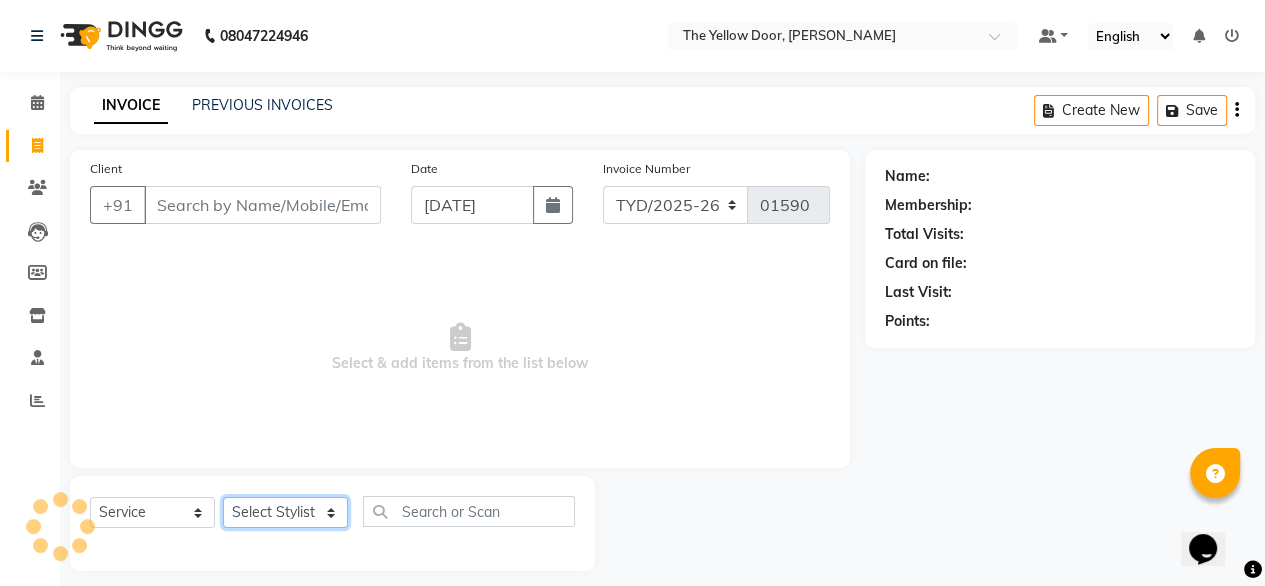 click on "08047224946 Select Location × The Yellow Door, Anekal Taluk Default Panel My Panel English ENGLISH Español العربية मराठी हिंदी ગુજરાતી தமிழ் 中文 Notifications nothing to show ☀ The Yellow Door, Anekal Taluk  Calendar  Invoice  Clients  Leads   Members  Inventory  Staff  Reports Completed InProgress Upcoming Dropped Tentative Check-In Confirm Bookings Segments Page Builder INVOICE PREVIOUS INVOICES Create New   Save  Client +91 Date [DATE] Invoice Number TYD/2025-26 V/[PHONE_NUMBER]  Select & add items from the list below  Select  Service  Product  Membership  Package Voucher Prepaid Gift Card  Select Stylist [PERSON_NAME] [PERSON_NAME] [PERSON_NAME] Housekeeping Kaku Manager [PERSON_NAME] Shri Name: Membership: Total Visits: Card on file: Last Visit:  Points:
Help" at bounding box center (632, 293) 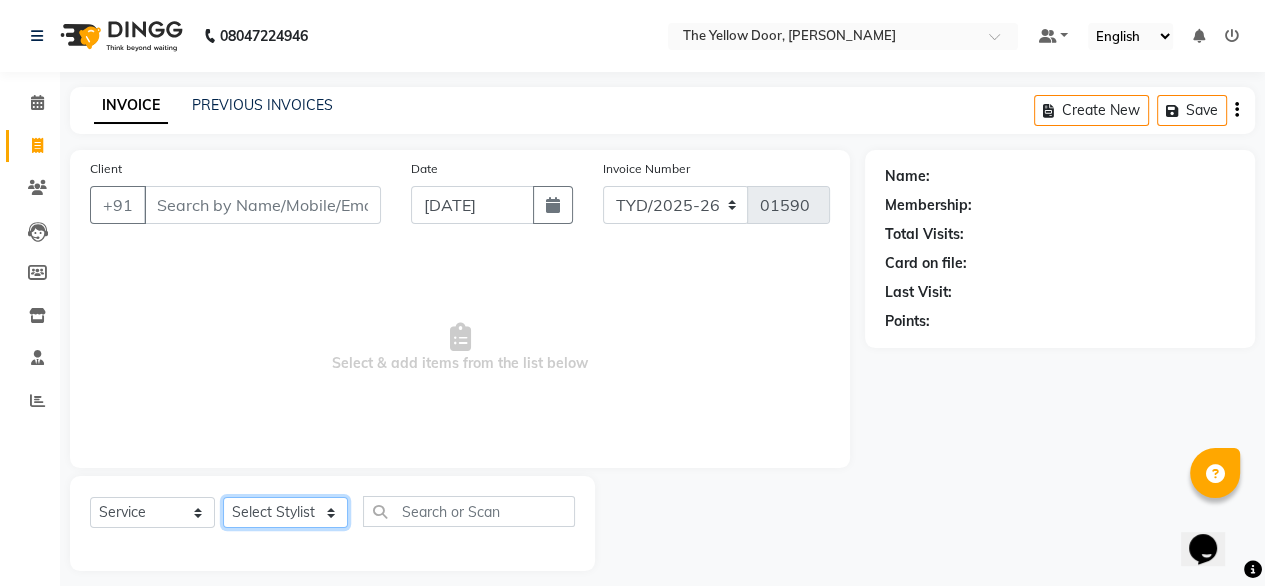 select on "71545" 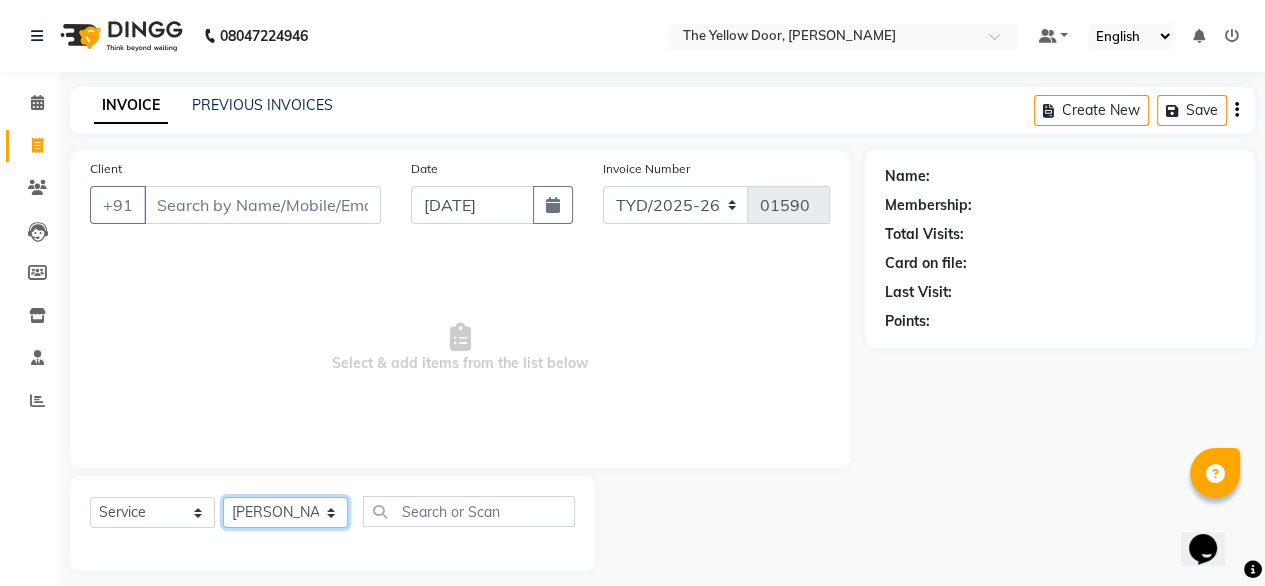 click on "Select Stylist [PERSON_NAME] [PERSON_NAME] [PERSON_NAME] Housekeeping Kaku Manager [PERSON_NAME]" 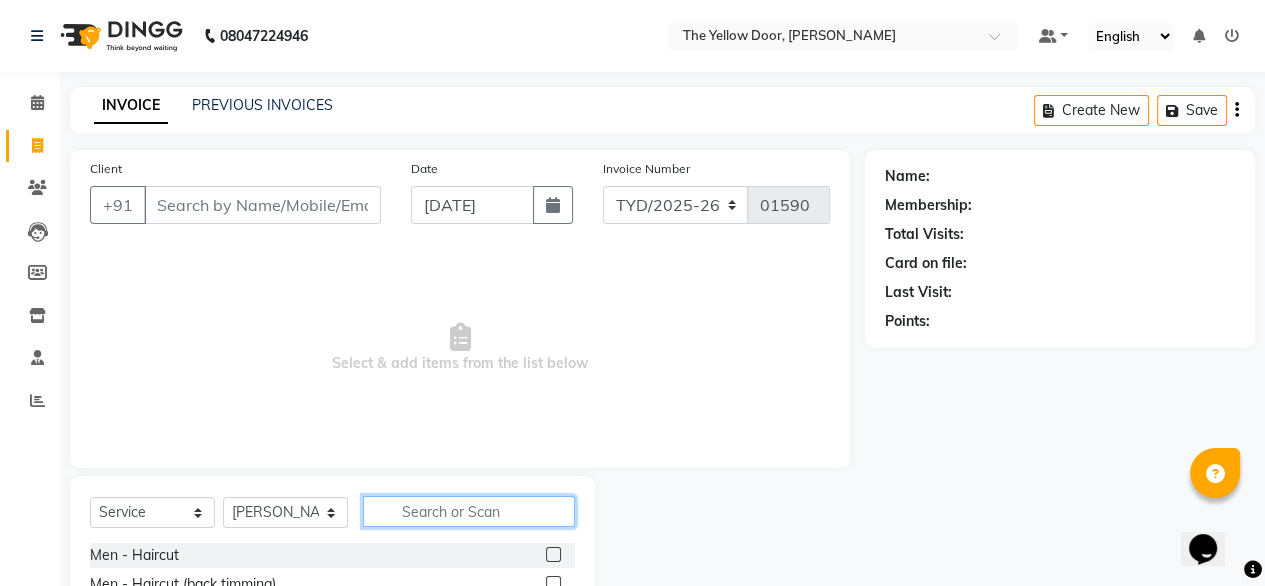 click 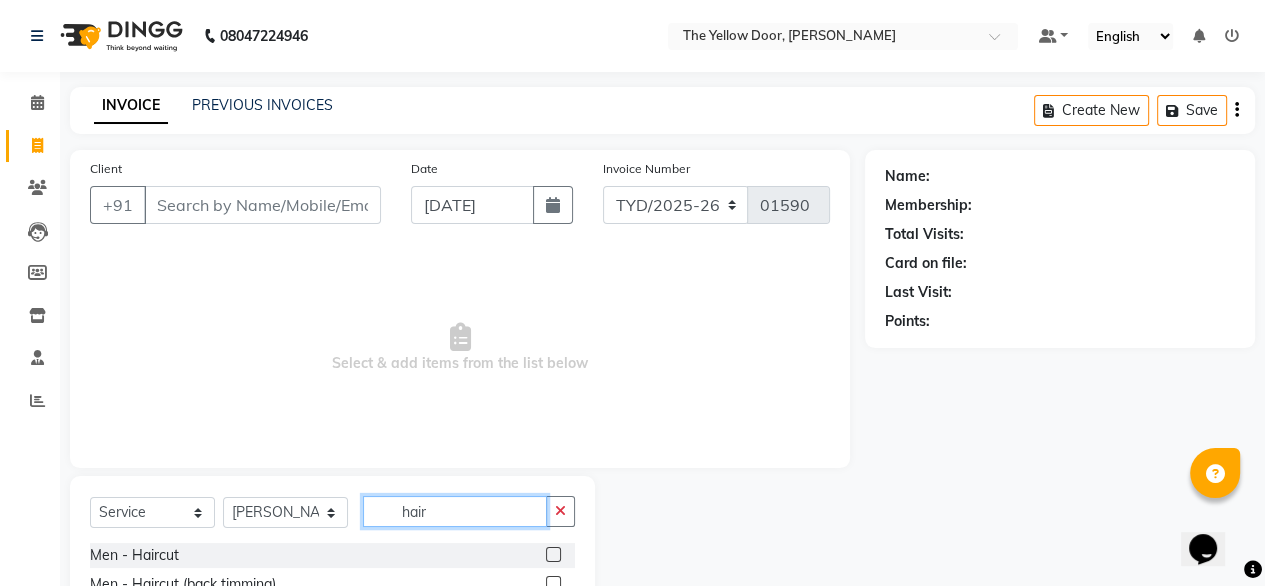 scroll, scrollTop: 216, scrollLeft: 0, axis: vertical 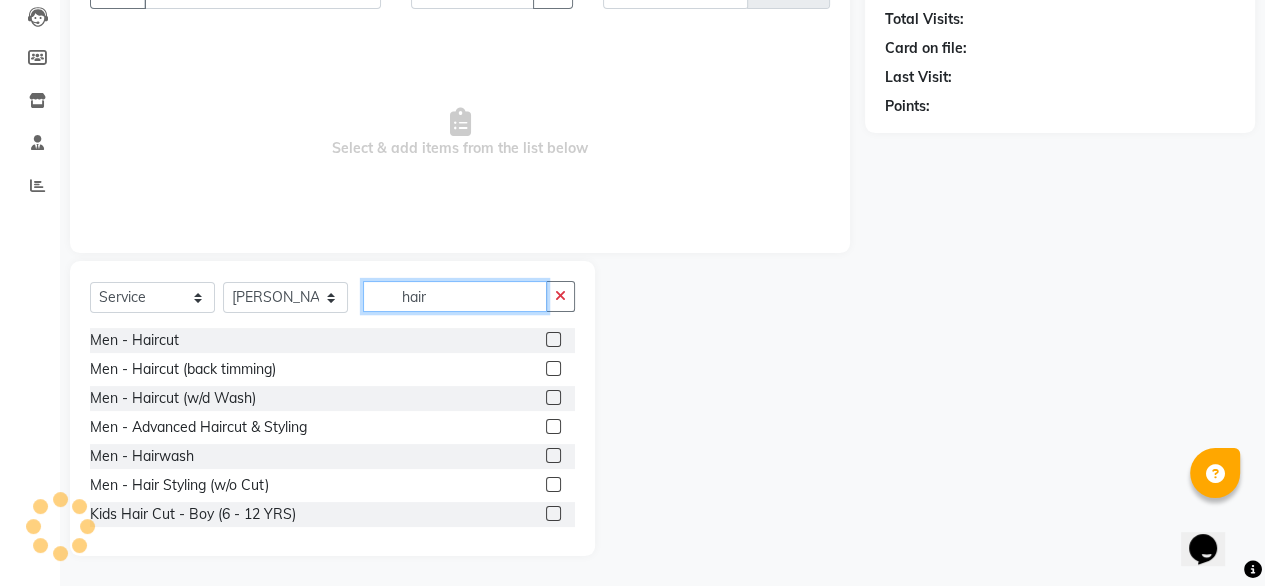 type on "hair" 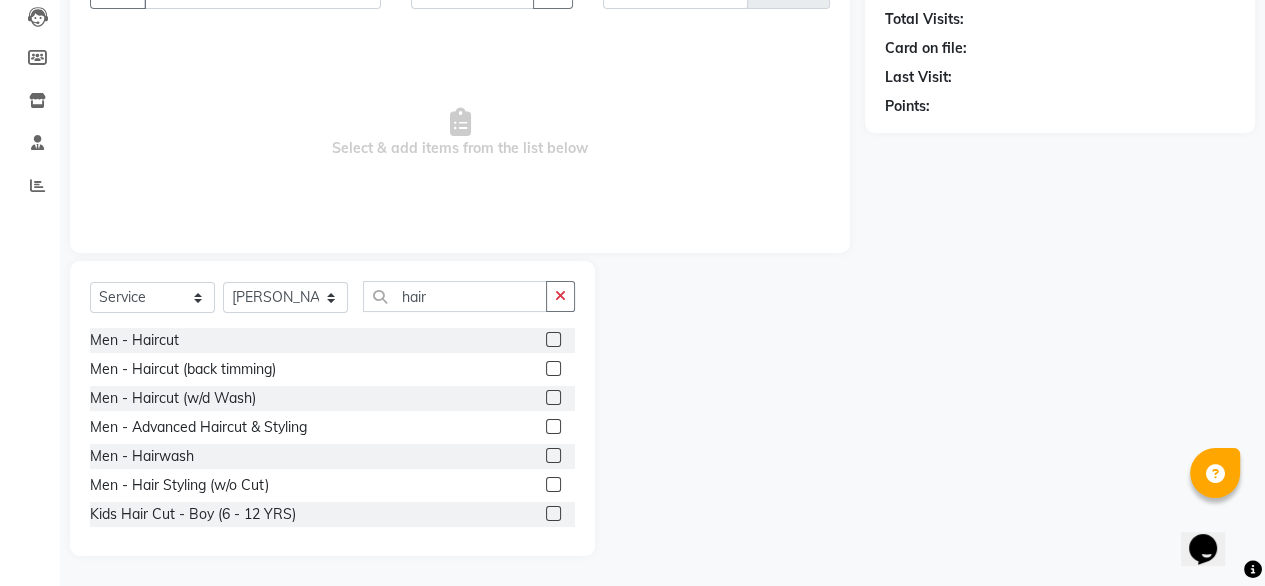 click 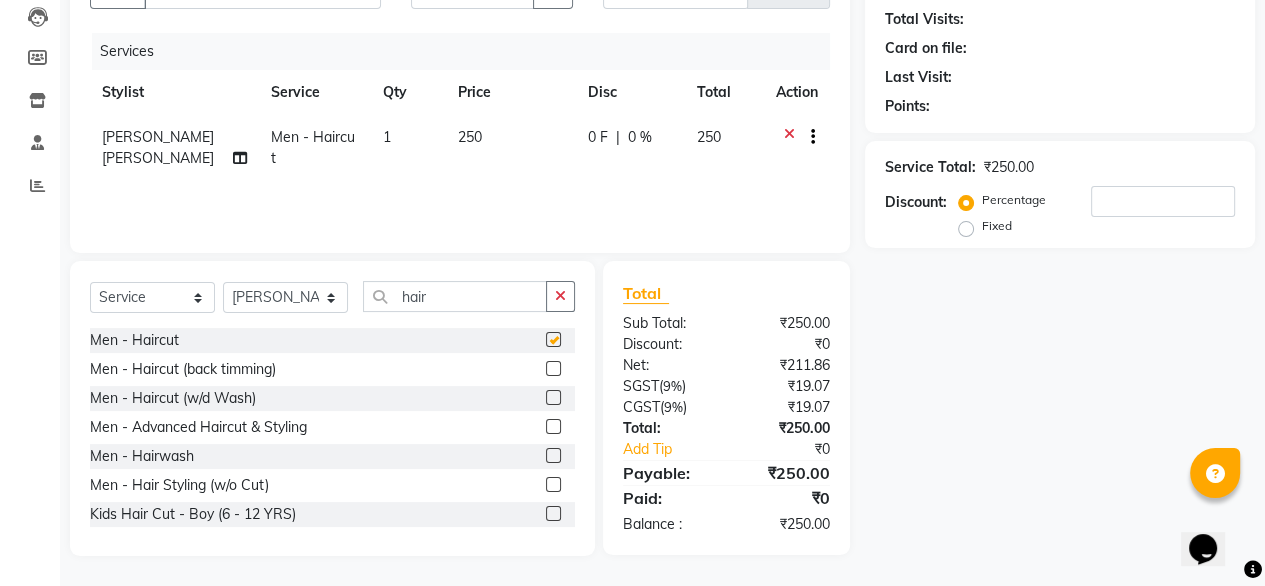 checkbox on "false" 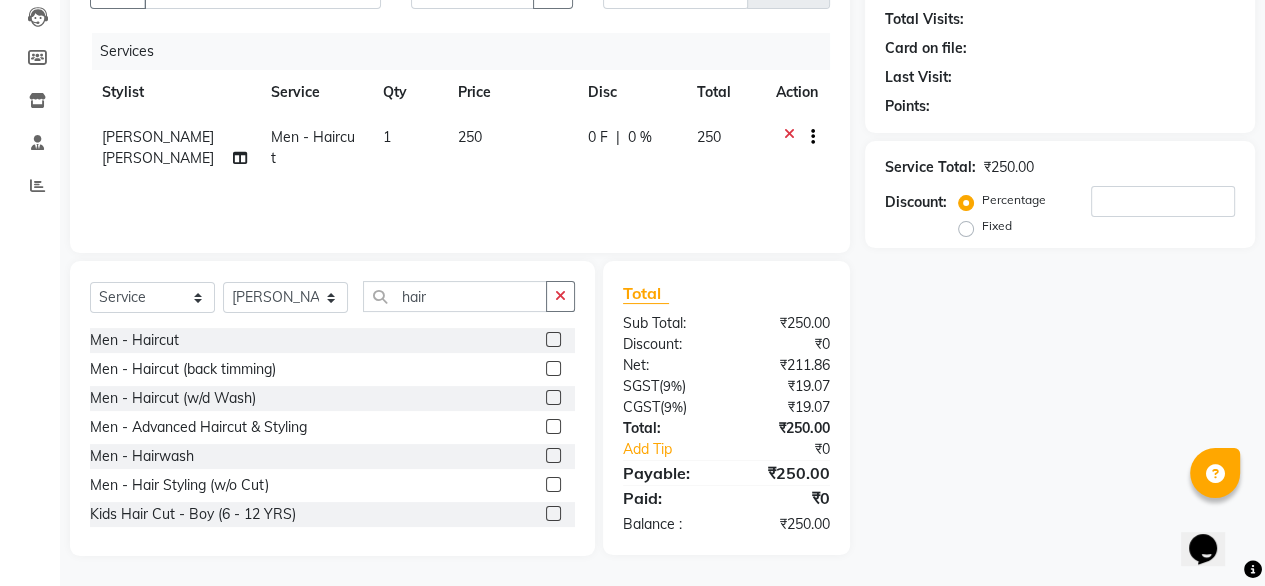 scroll, scrollTop: 0, scrollLeft: 0, axis: both 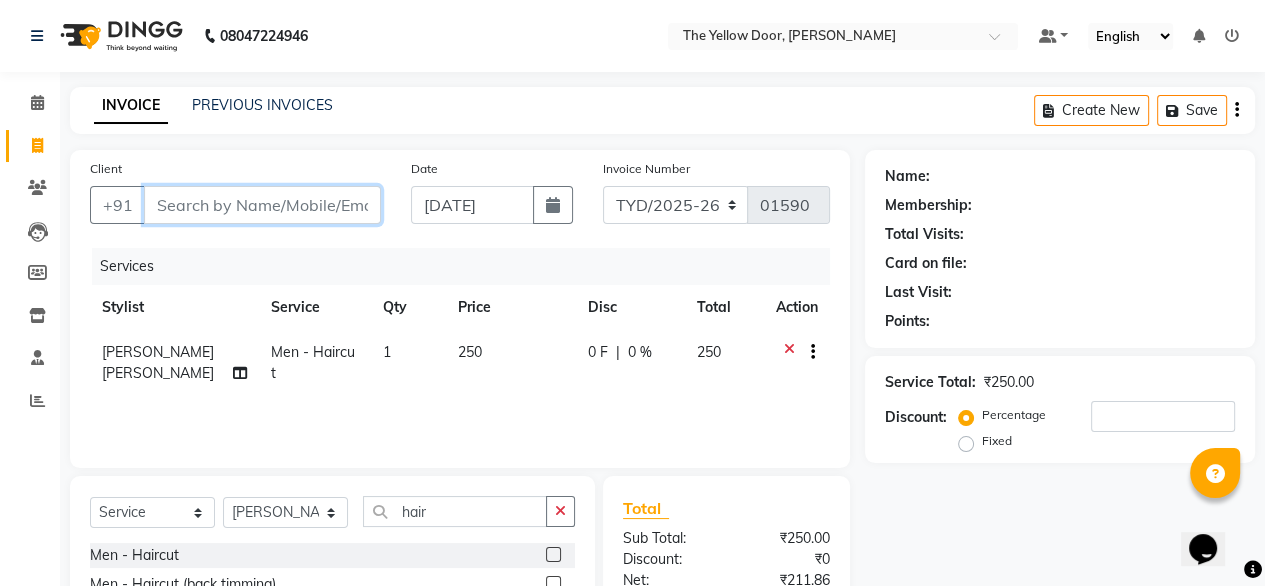 click on "Client" at bounding box center (262, 205) 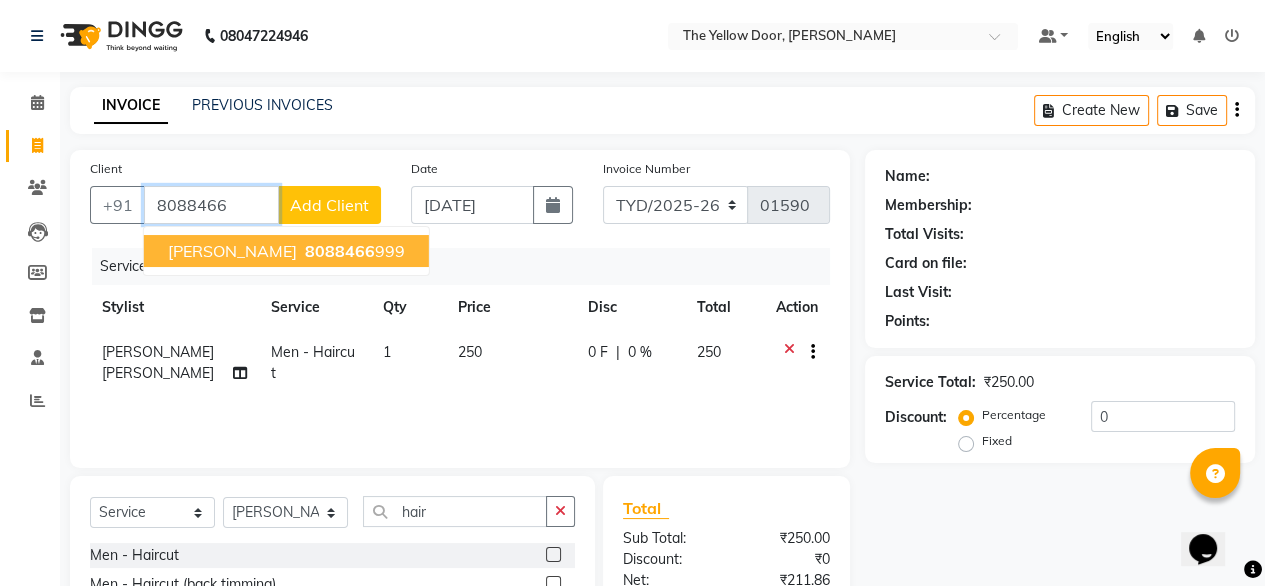 click on "[PERSON_NAME]" at bounding box center [232, 251] 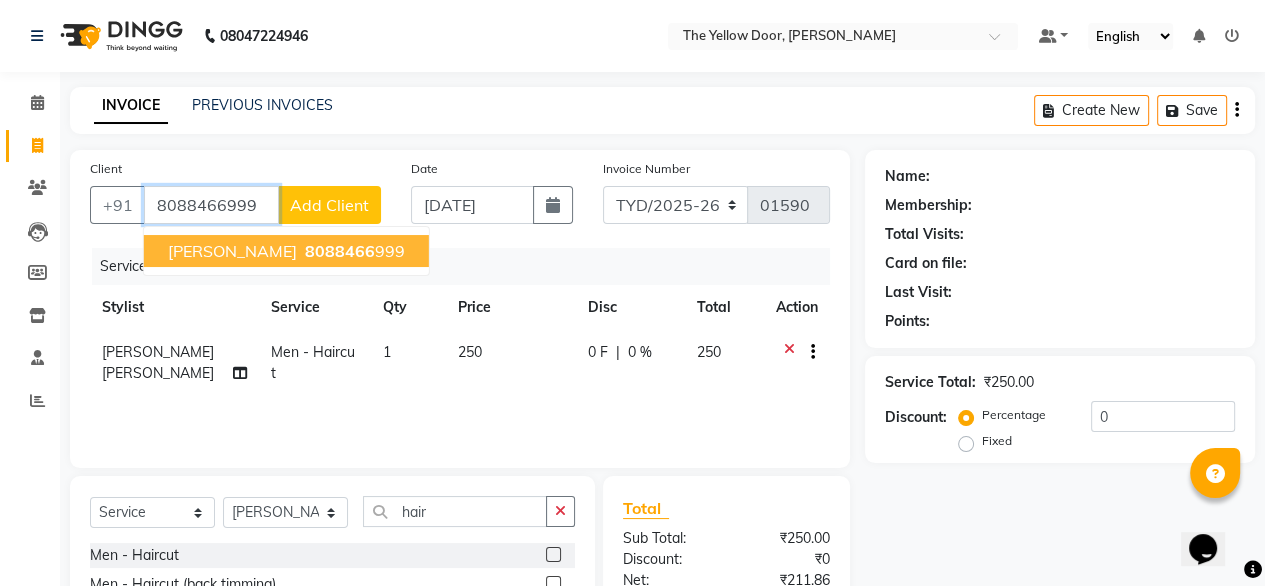 type on "8088466999" 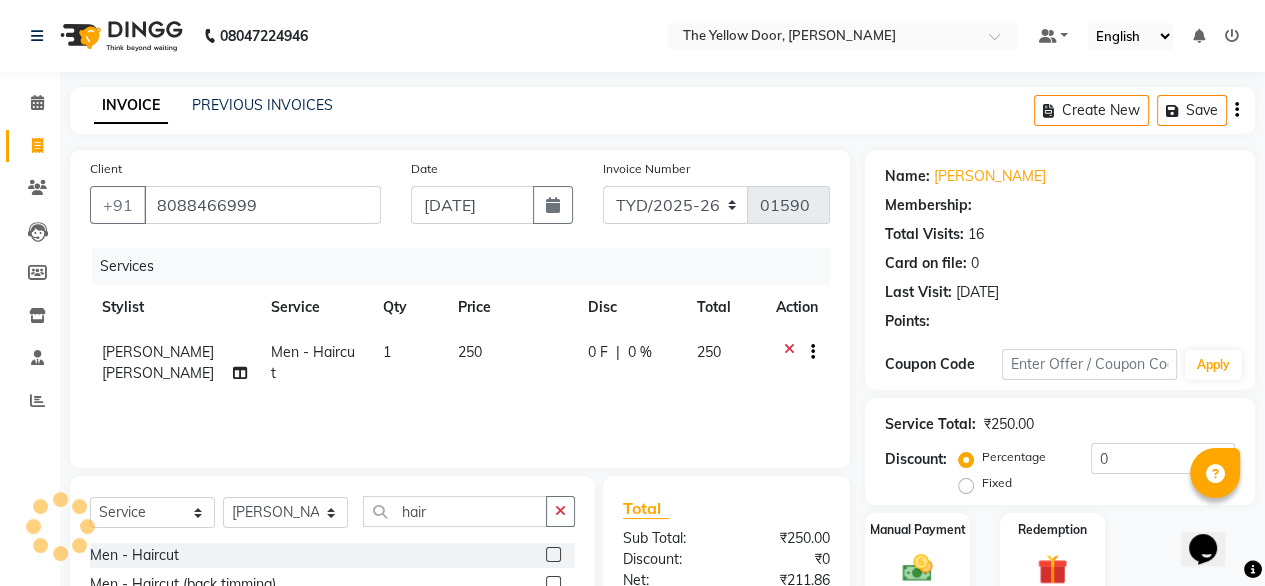 radio on "false" 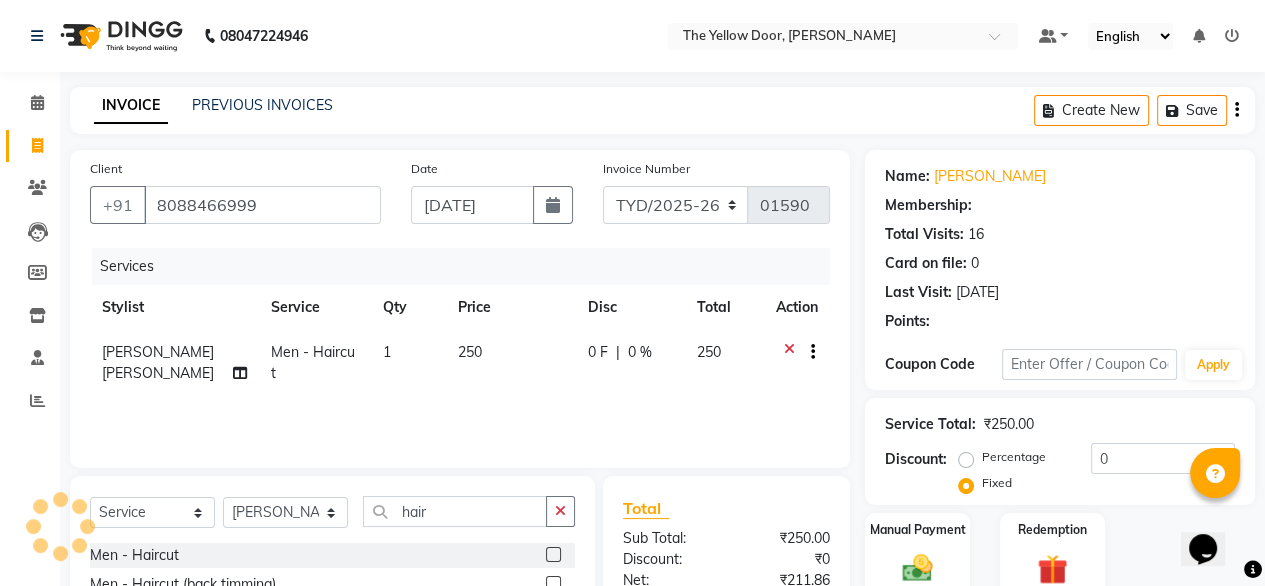 select on "1: Object" 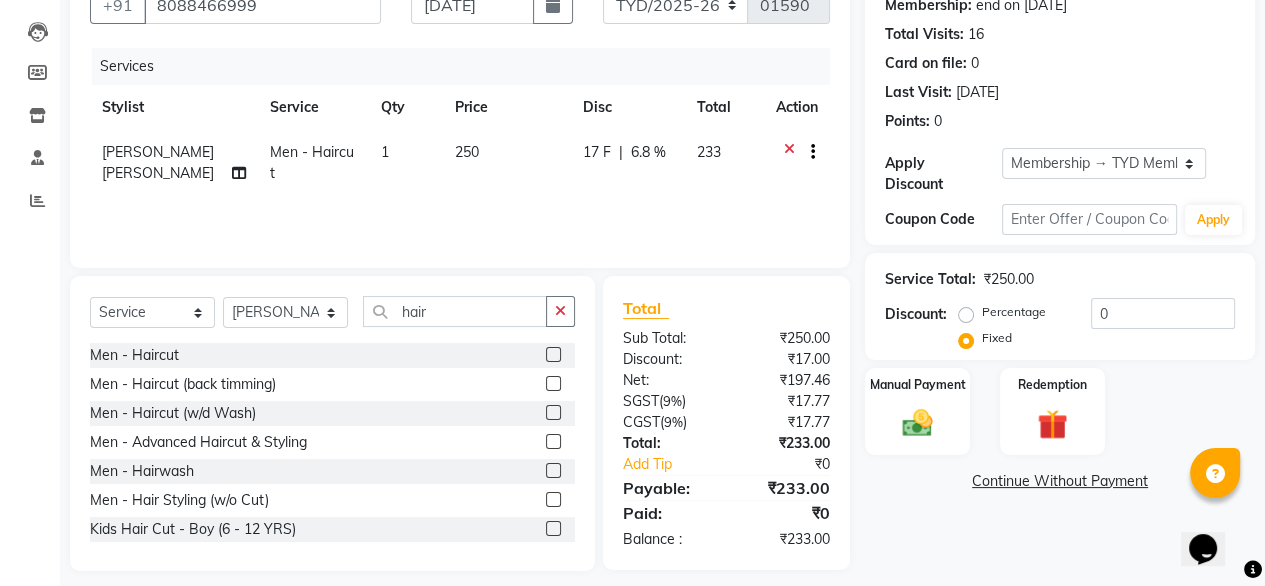 scroll, scrollTop: 216, scrollLeft: 0, axis: vertical 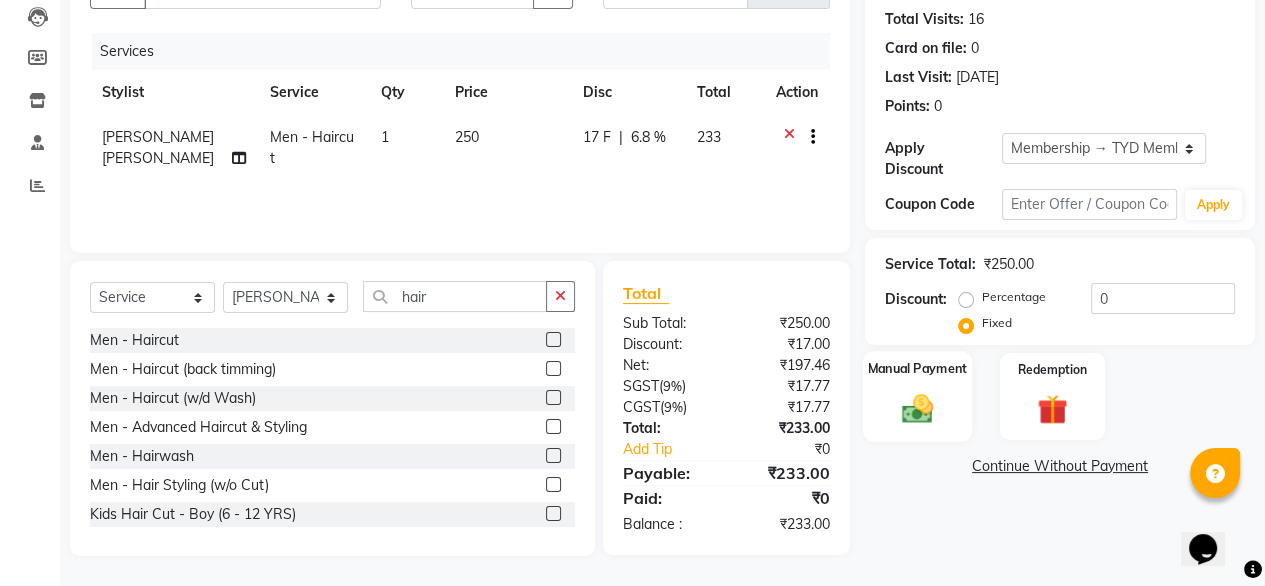 click 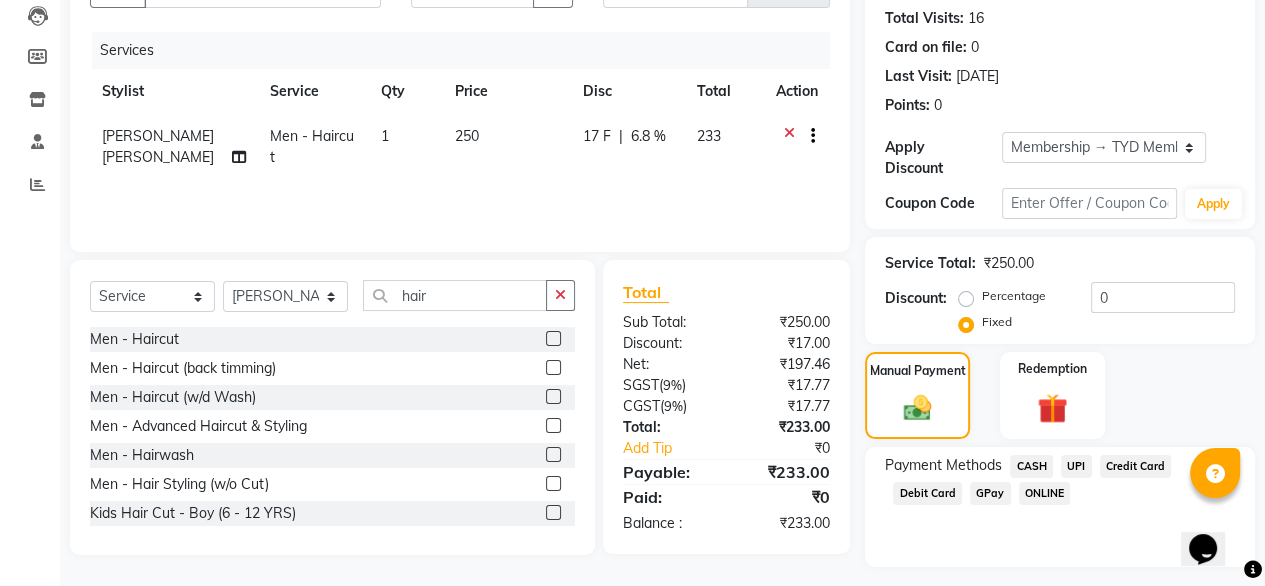 click on "UPI" 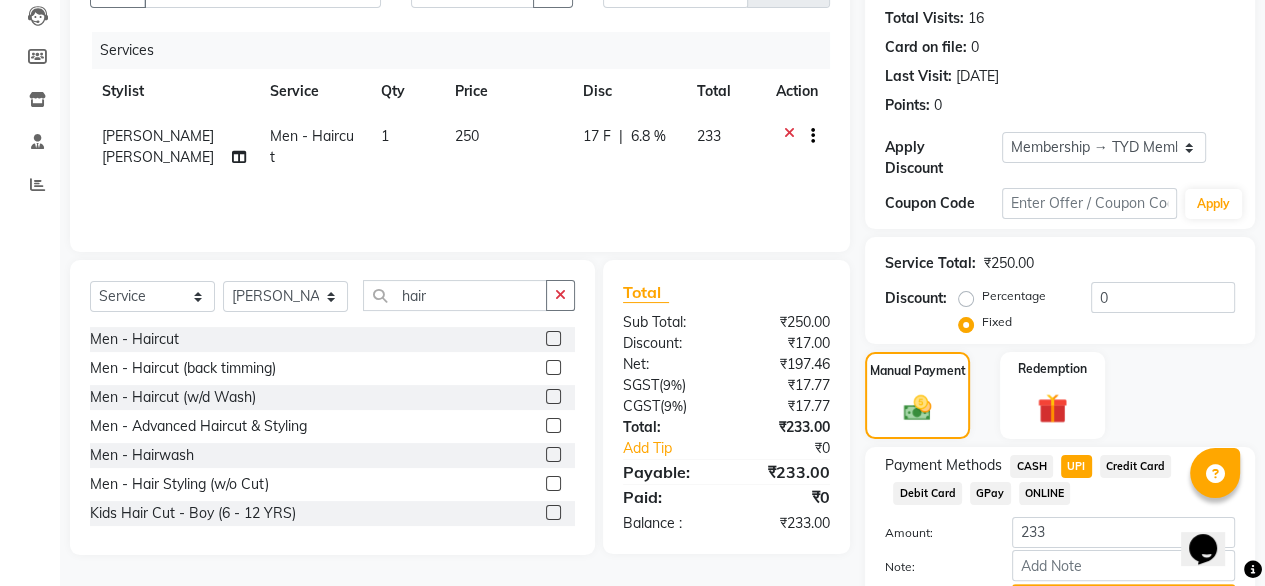 scroll, scrollTop: 311, scrollLeft: 0, axis: vertical 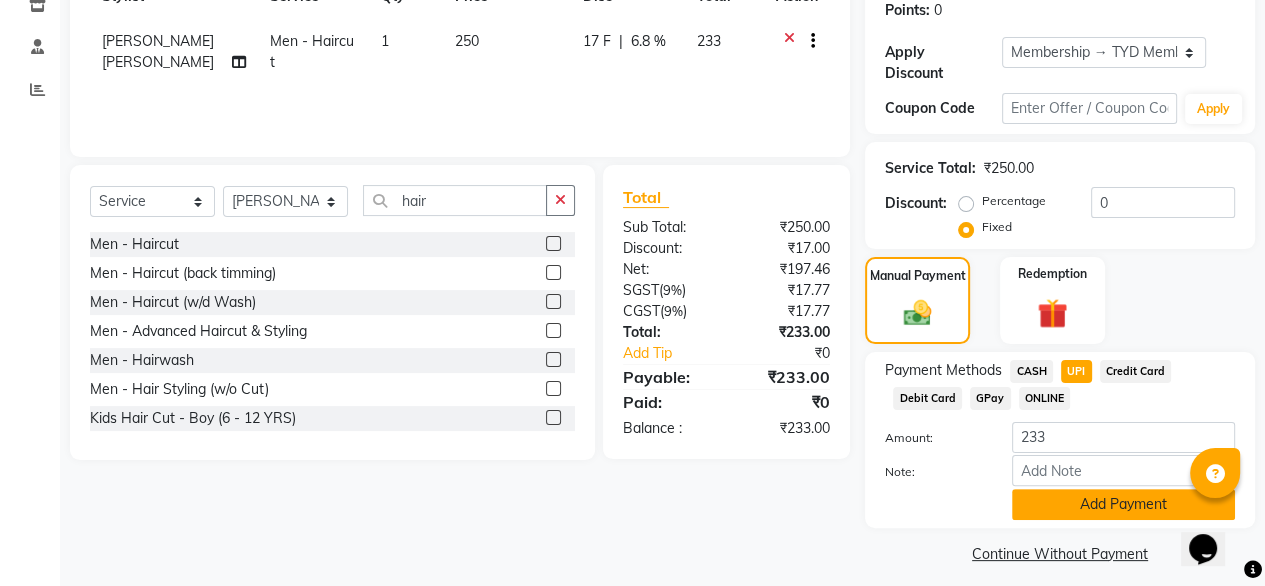 click on "Add Payment" 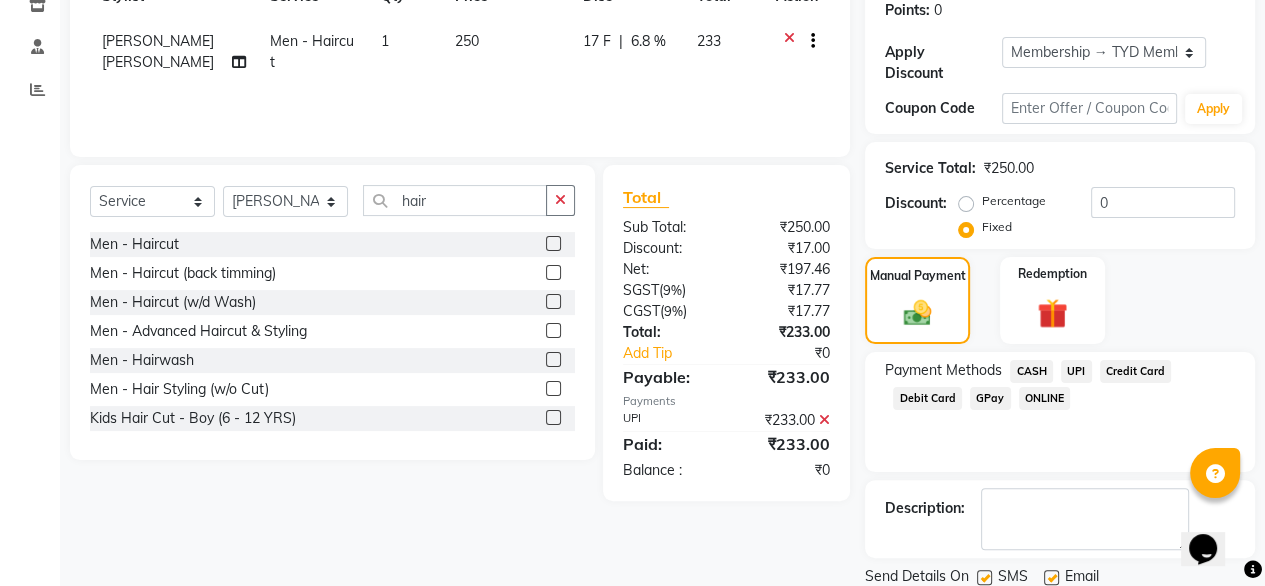 scroll, scrollTop: 364, scrollLeft: 0, axis: vertical 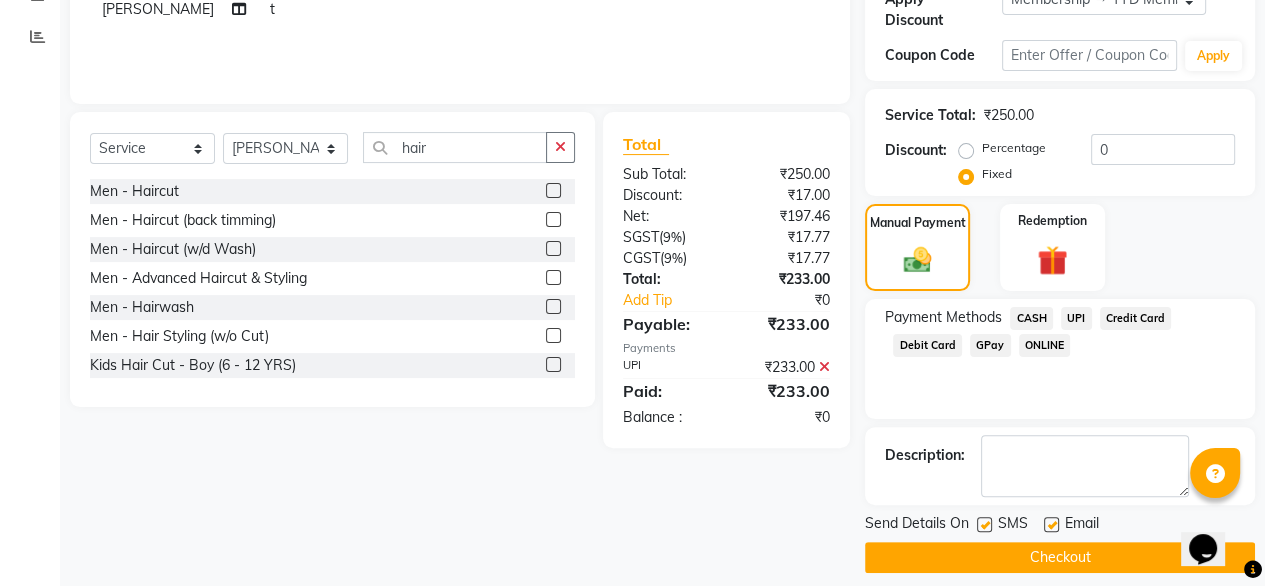 click on "Checkout" 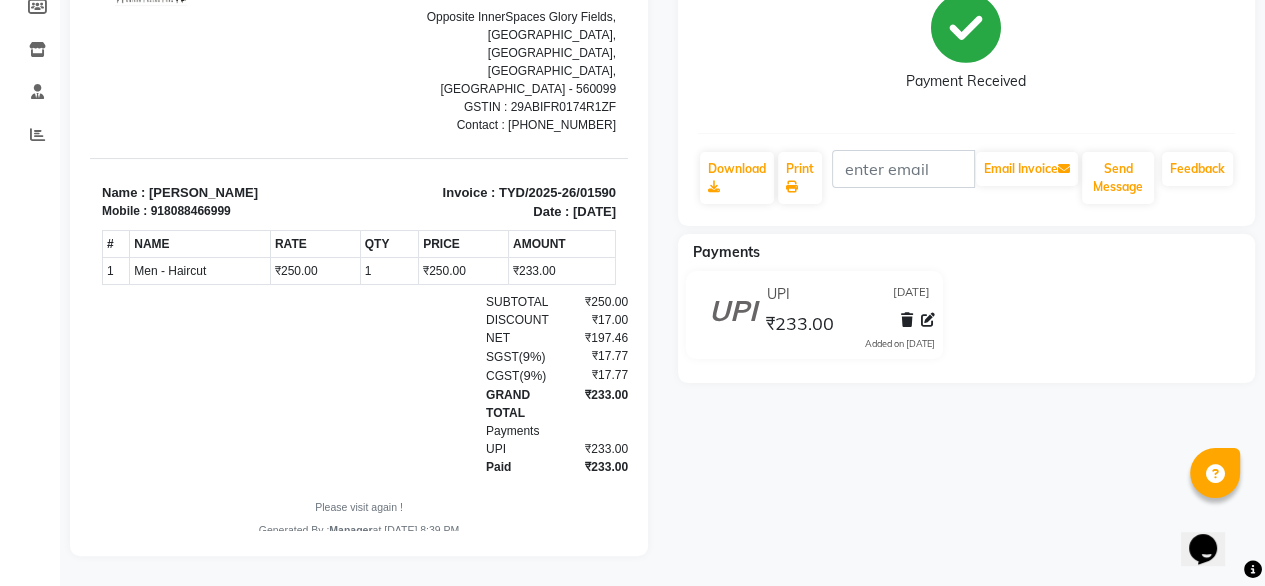 scroll, scrollTop: 0, scrollLeft: 0, axis: both 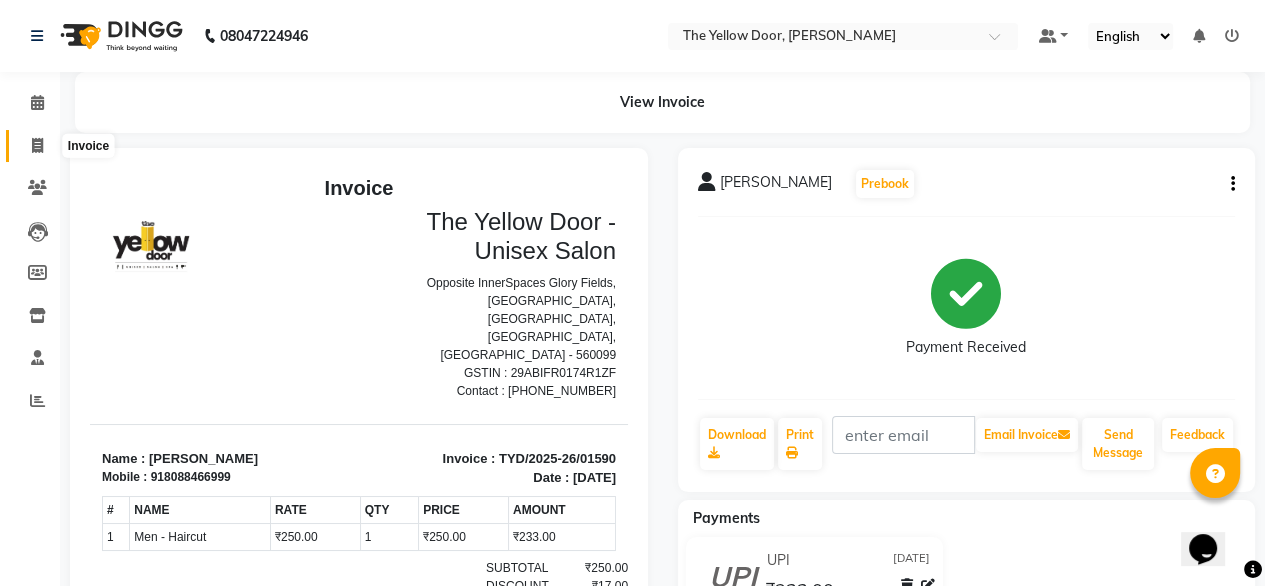 click 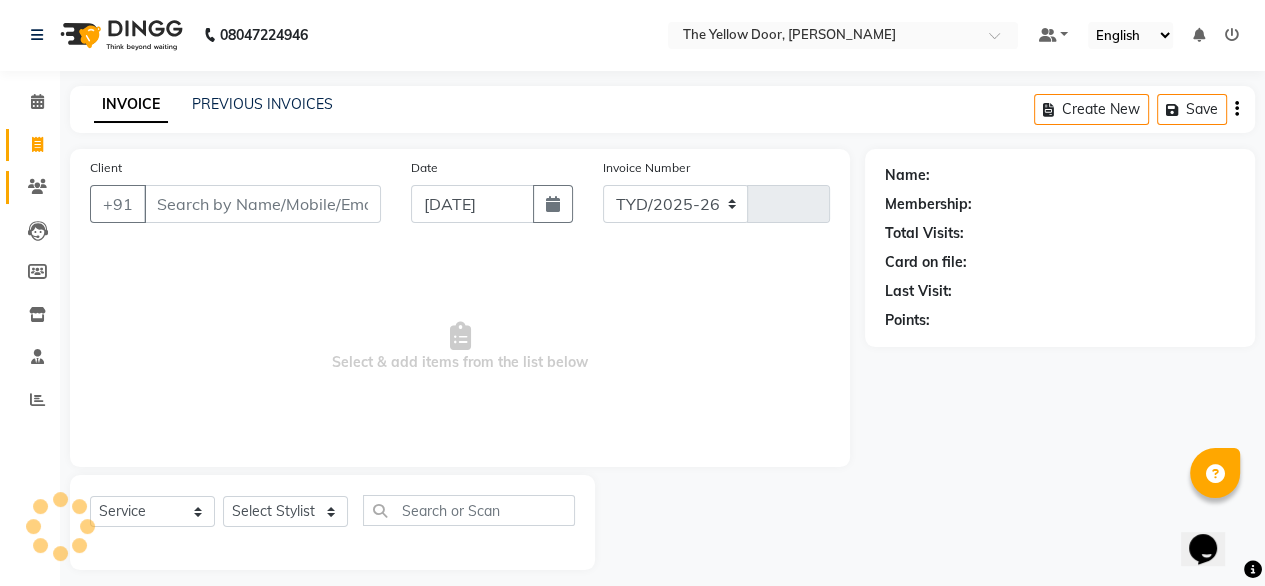 select on "5650" 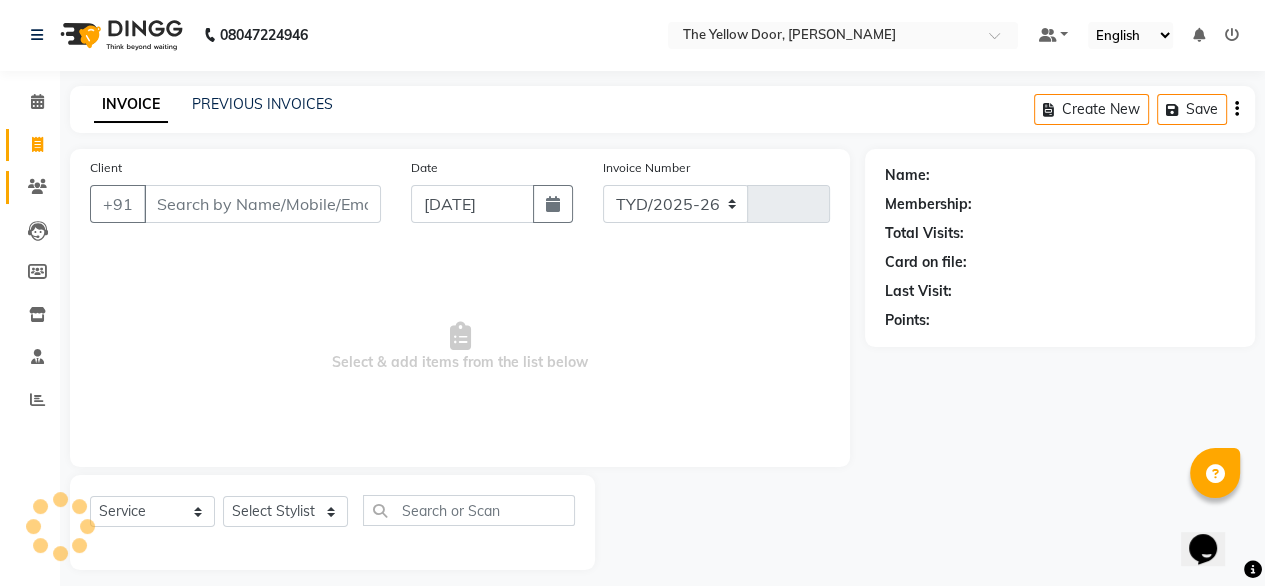 type on "01591" 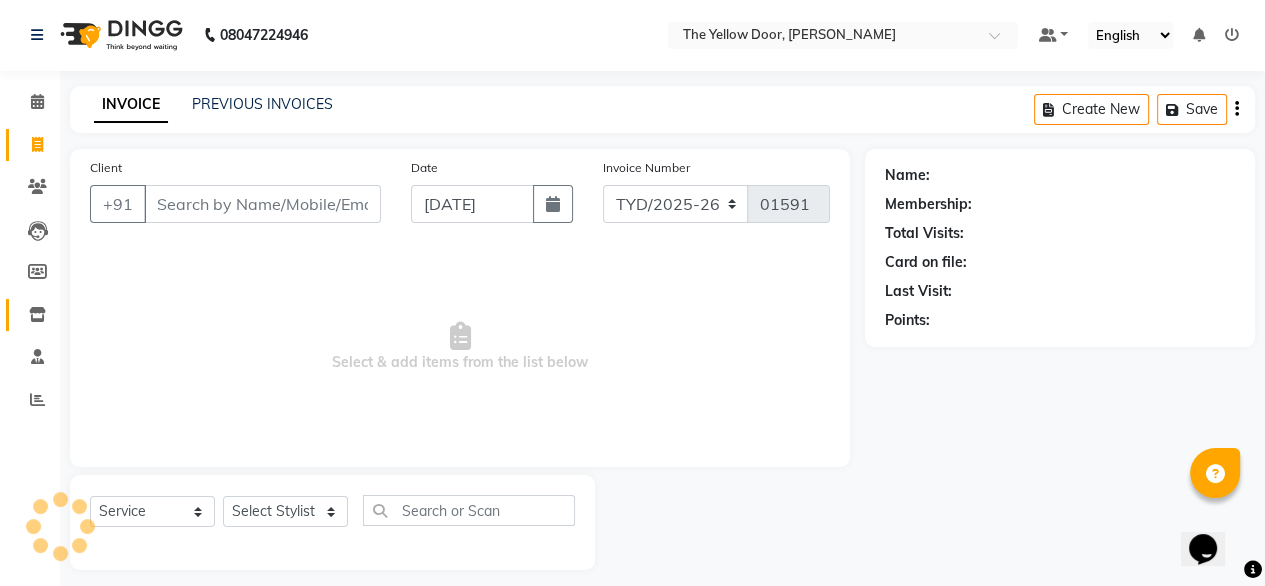 scroll, scrollTop: 16, scrollLeft: 0, axis: vertical 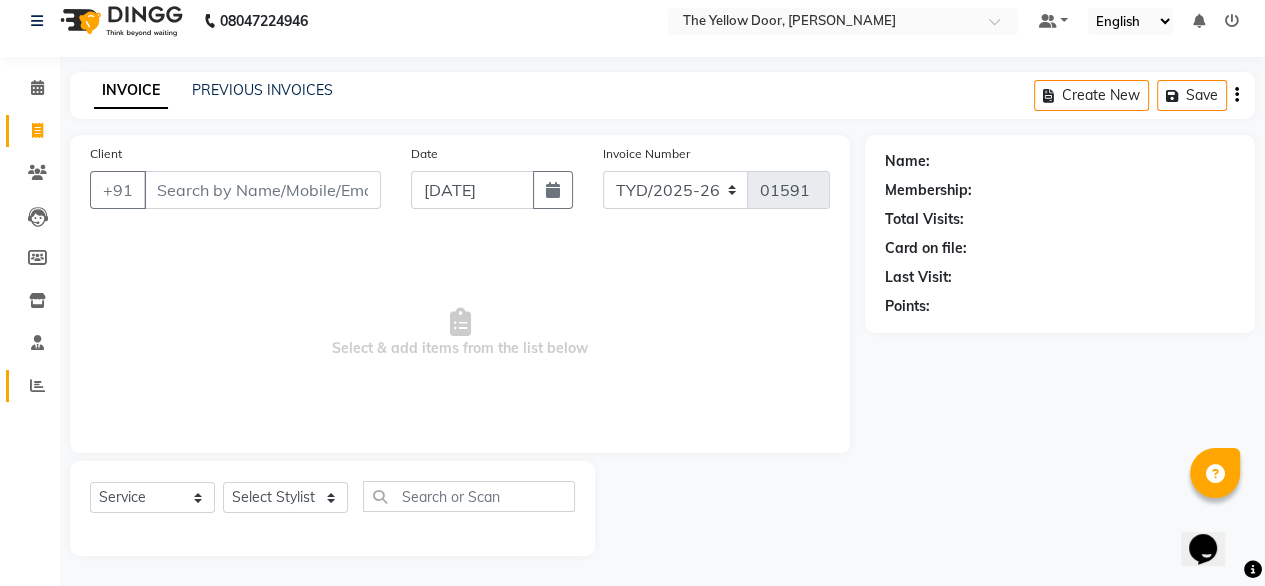 click on "Reports" 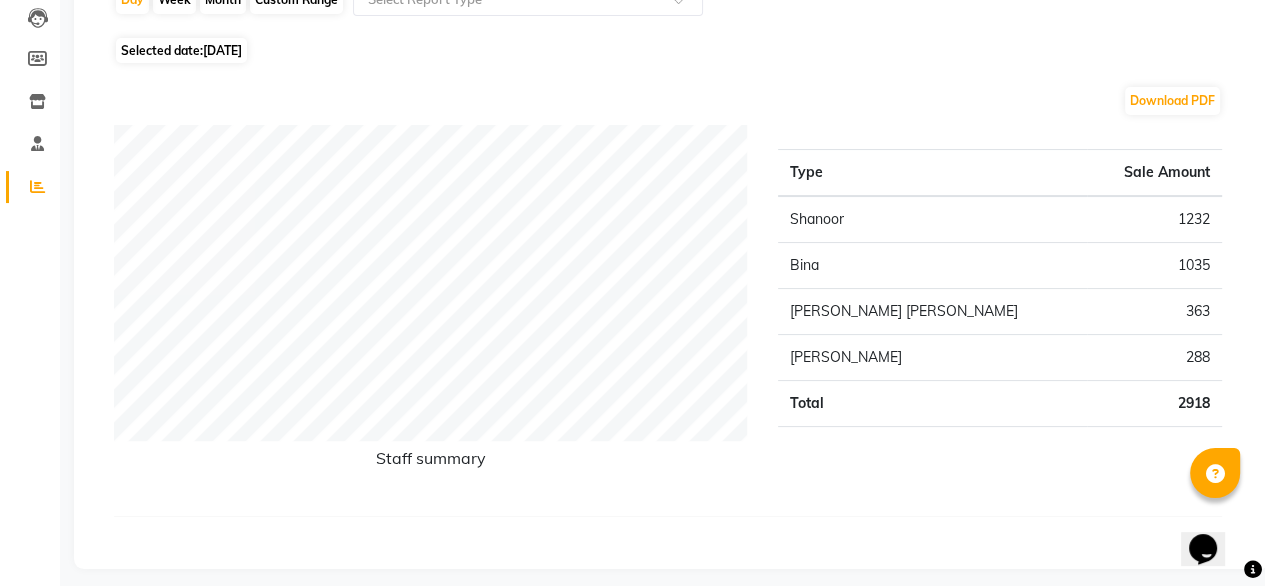 scroll, scrollTop: 227, scrollLeft: 0, axis: vertical 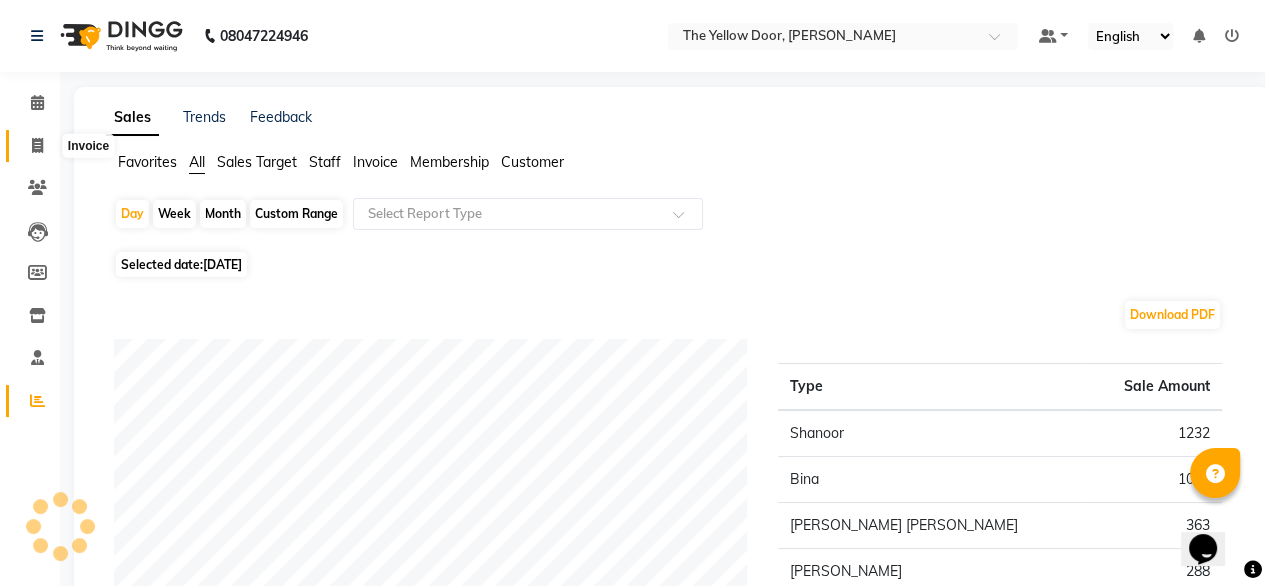 click 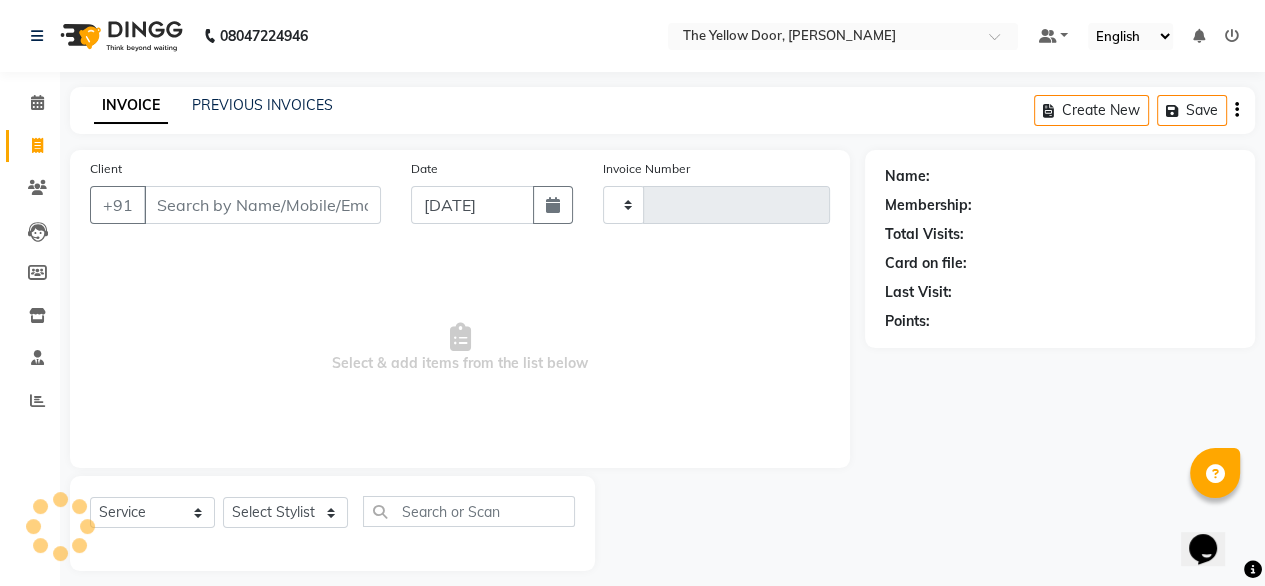scroll, scrollTop: 16, scrollLeft: 0, axis: vertical 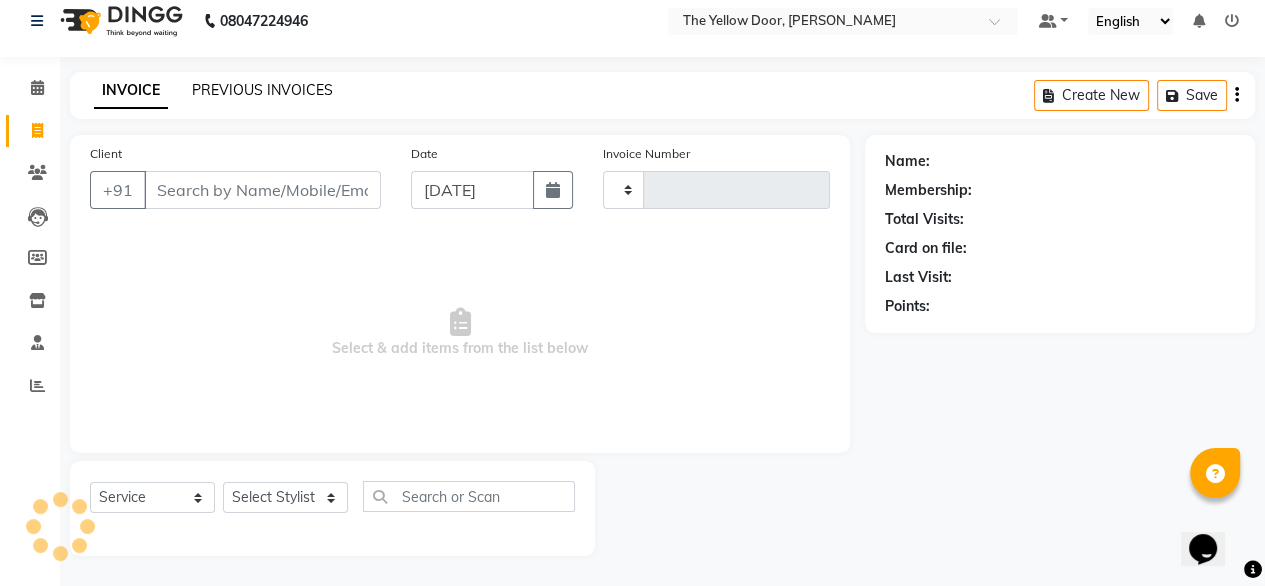 click on "PREVIOUS INVOICES" 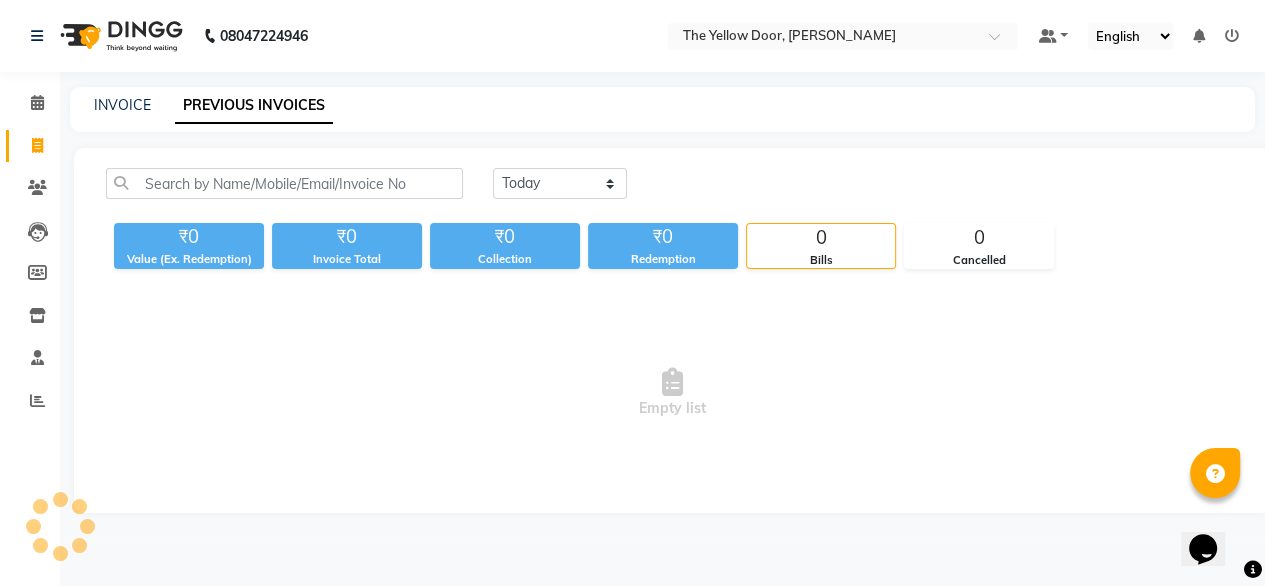 scroll, scrollTop: 0, scrollLeft: 0, axis: both 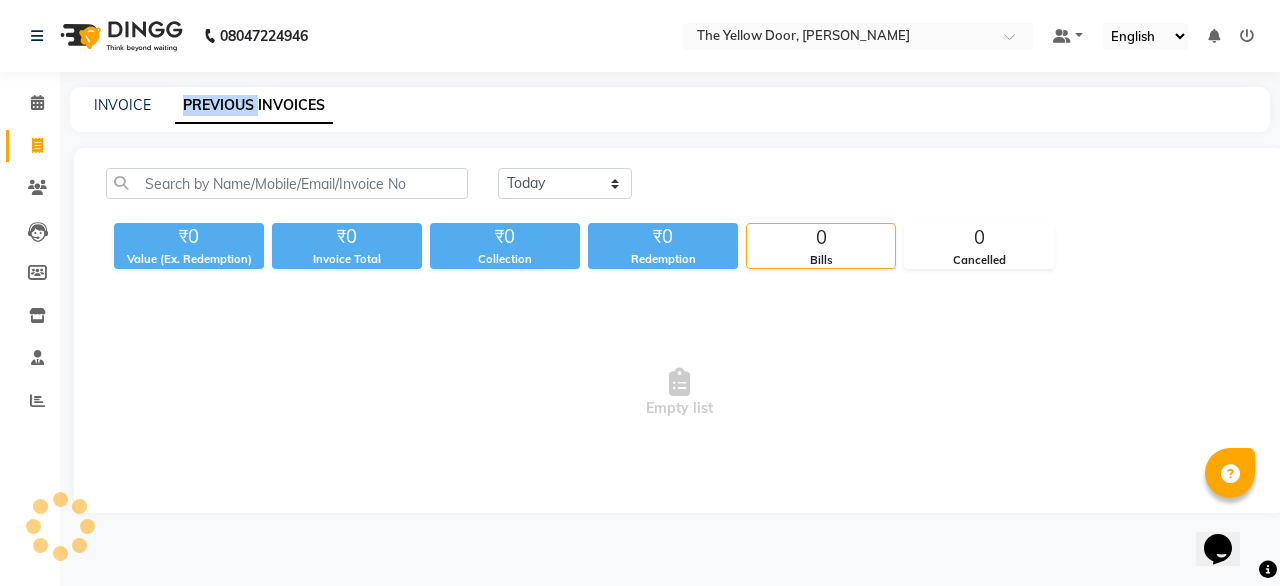 click on "PREVIOUS INVOICES" 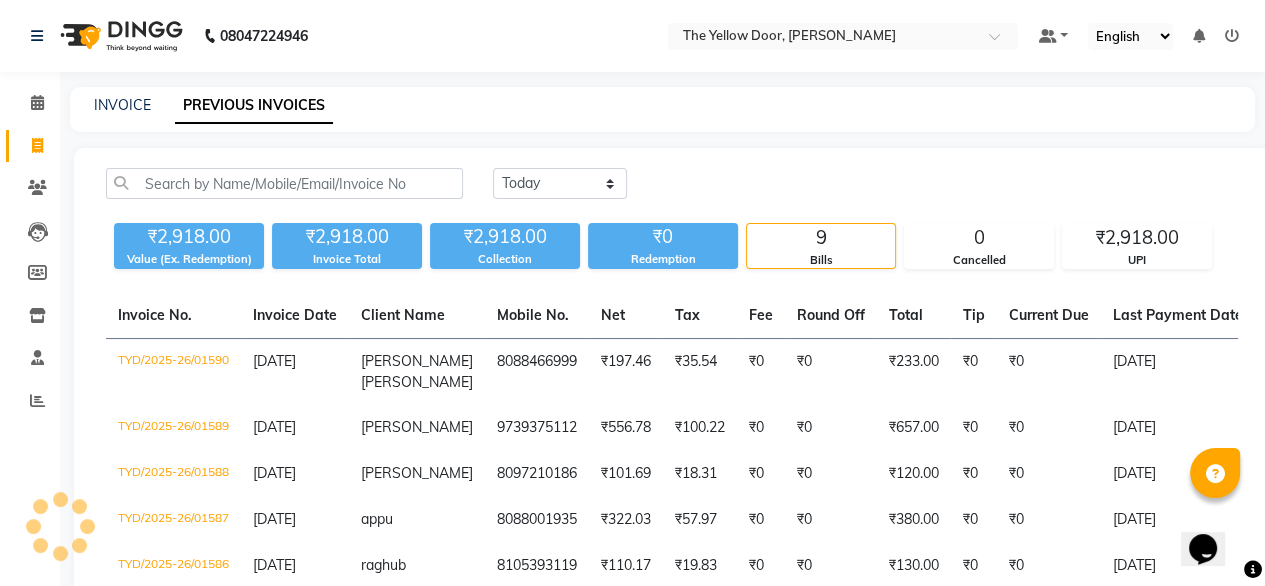click on "[DATE] [DATE] Custom Range" 